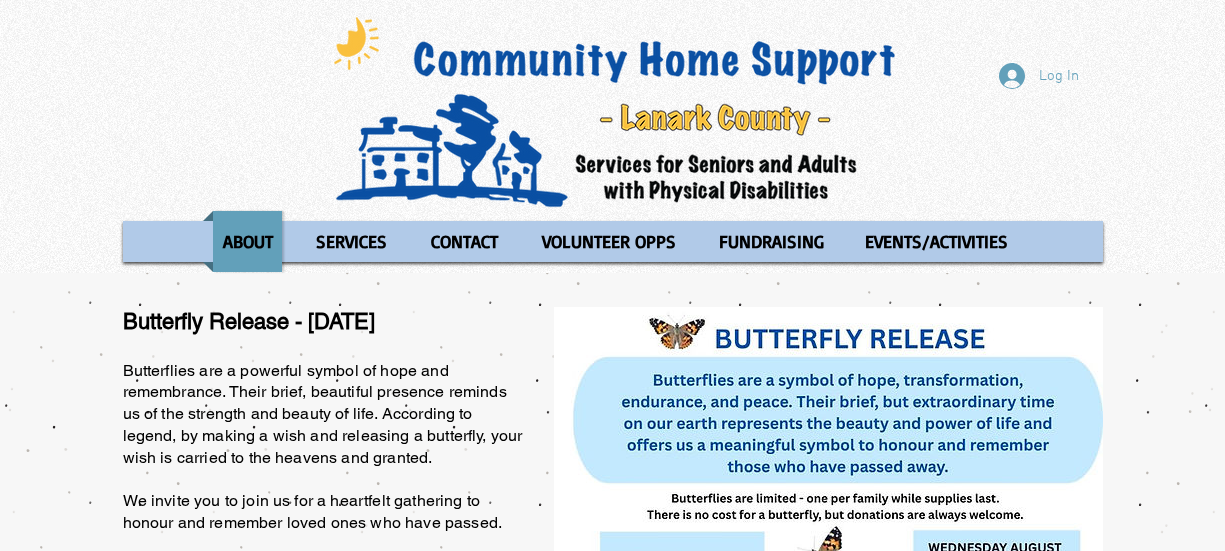 scroll, scrollTop: 0, scrollLeft: 0, axis: both 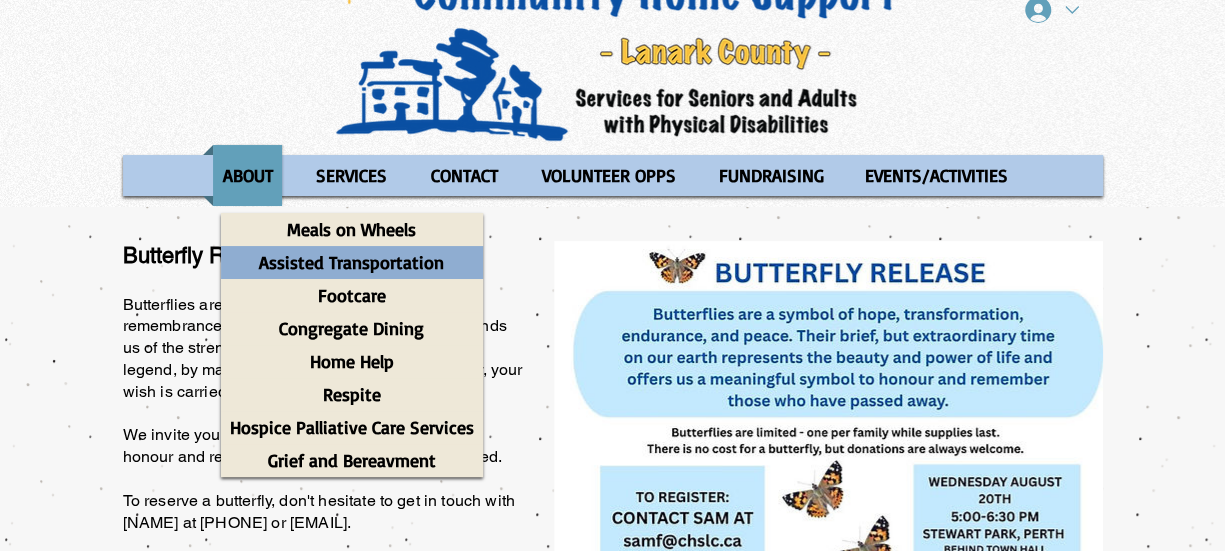 click on "Assisted Transportation" at bounding box center (351, 262) 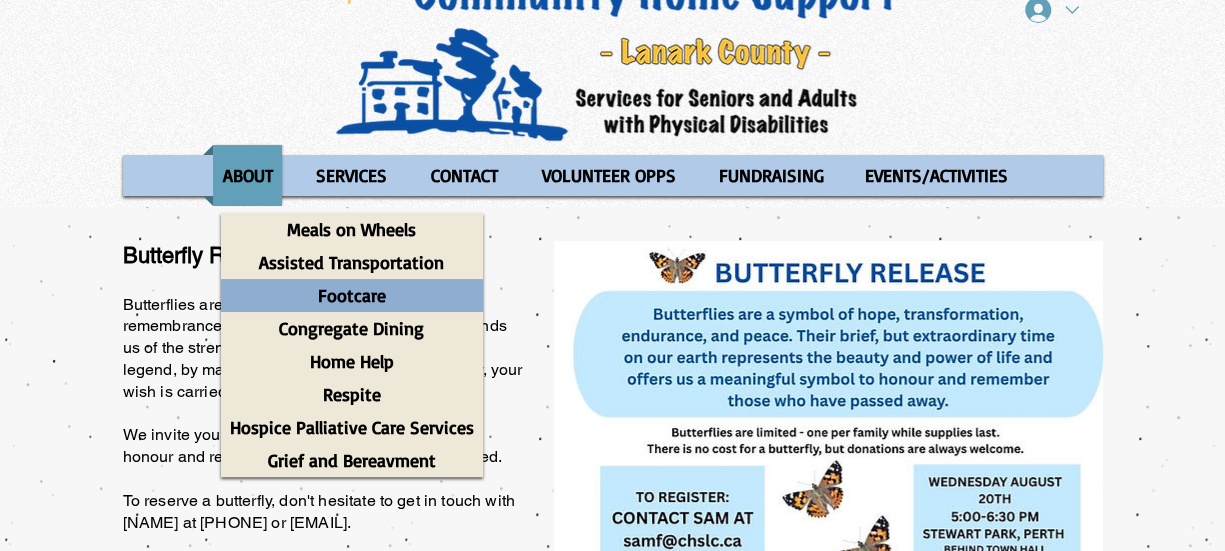 click on "Footcare" at bounding box center (352, 295) 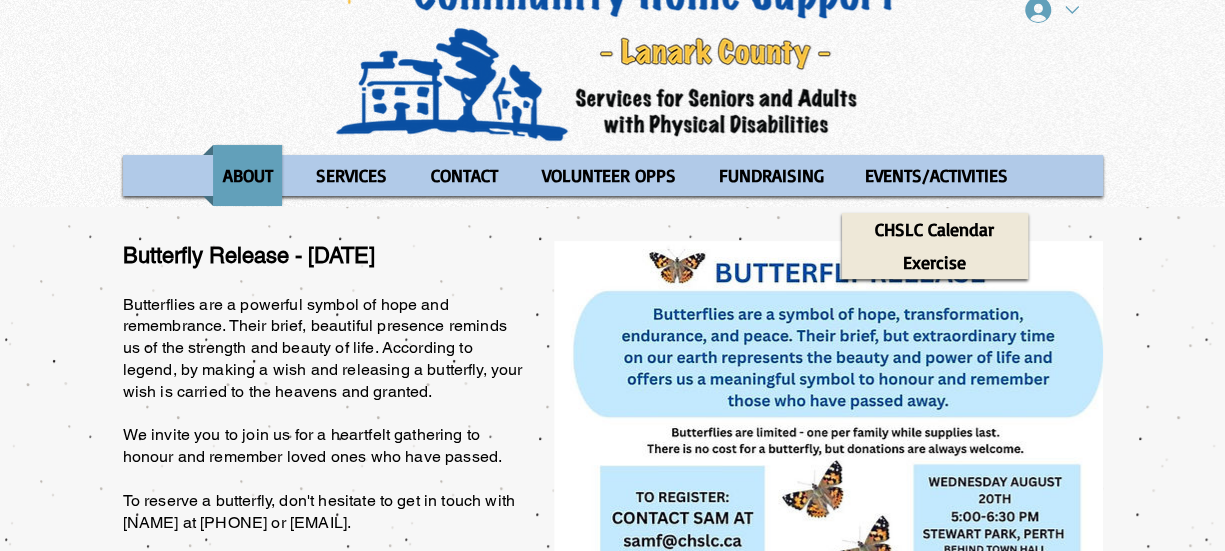 scroll, scrollTop: 0, scrollLeft: 0, axis: both 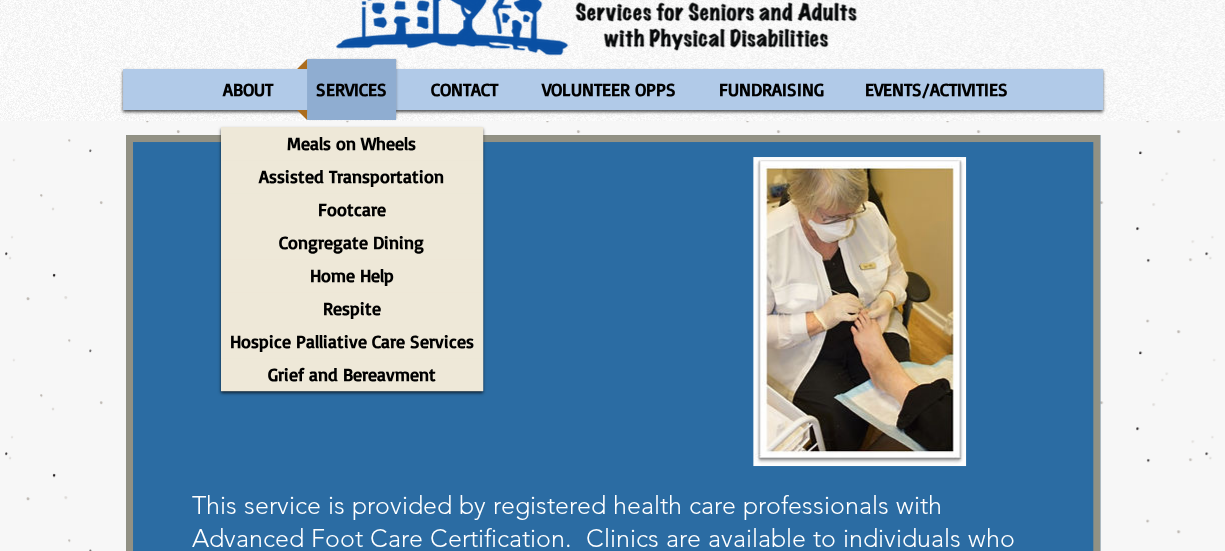 click on "SERVICES" at bounding box center [351, 89] 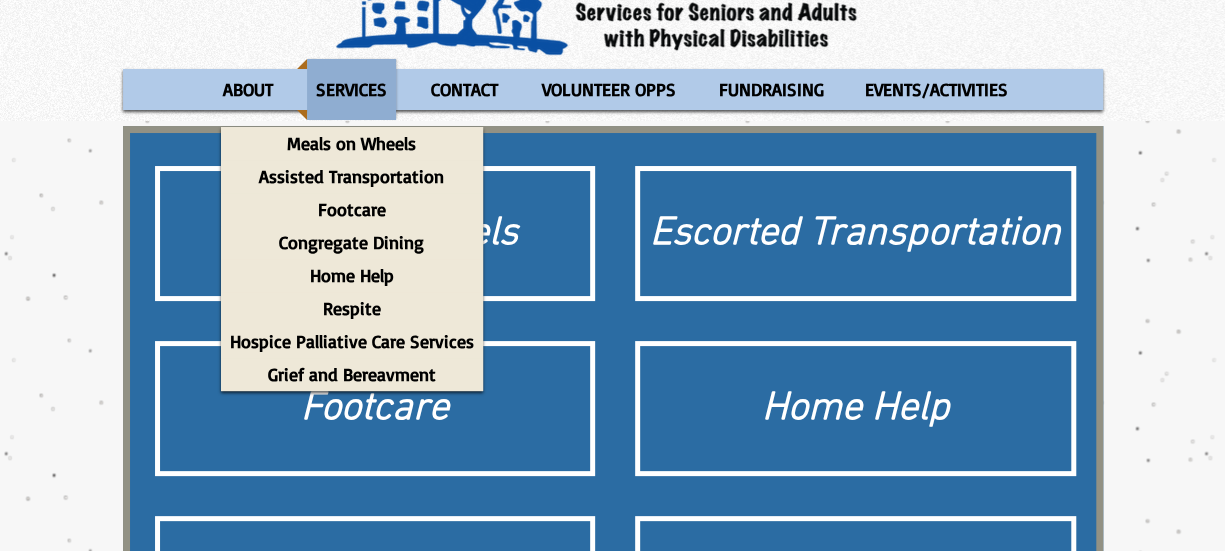 scroll, scrollTop: 0, scrollLeft: 0, axis: both 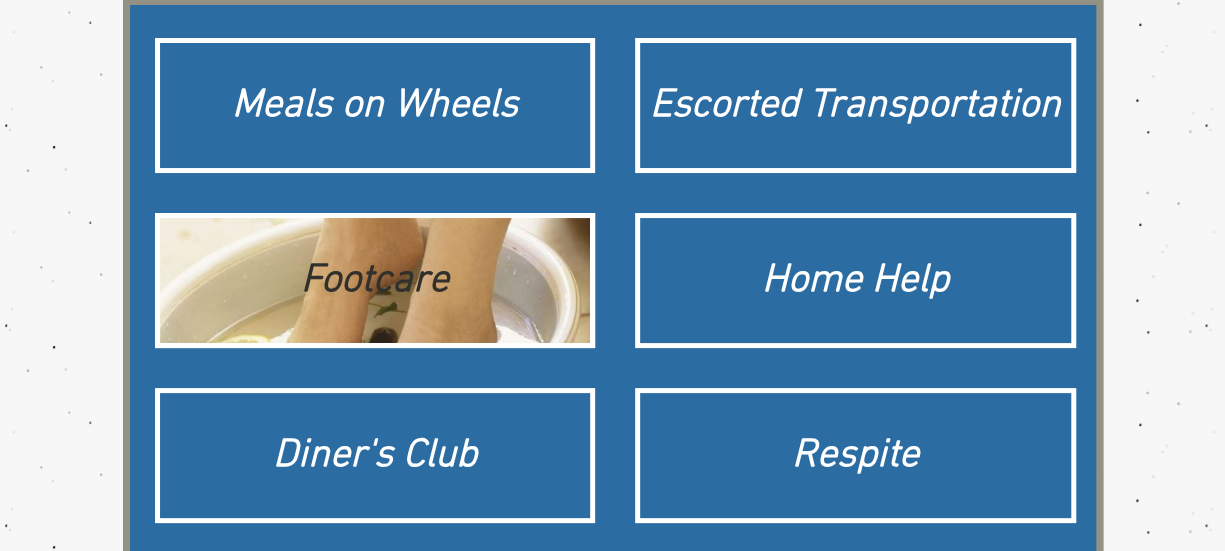 click on "Footcare" at bounding box center [375, 281] 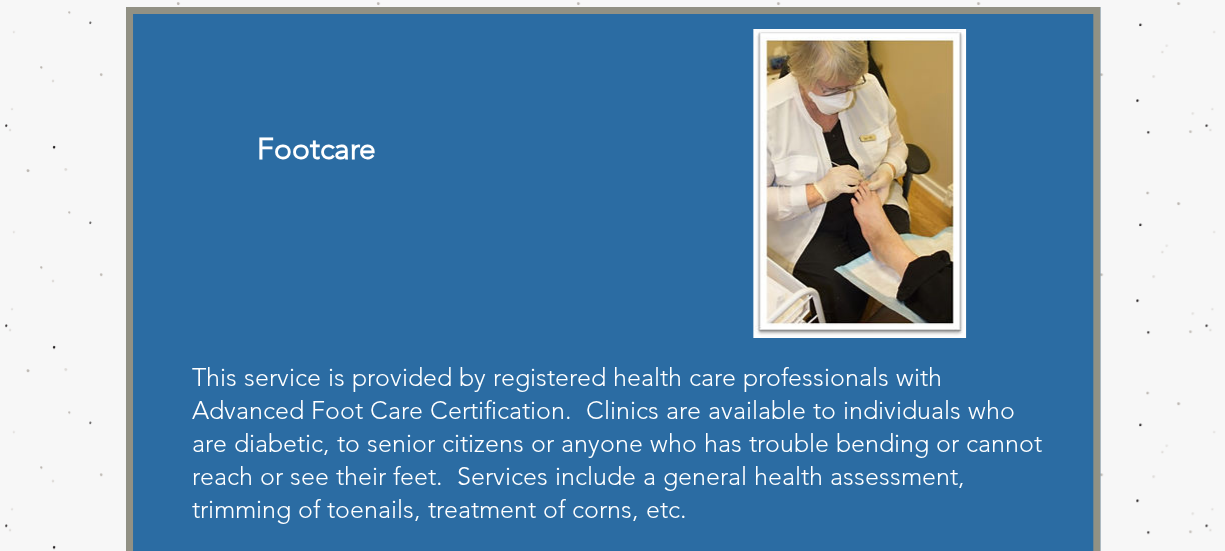 scroll, scrollTop: 0, scrollLeft: 0, axis: both 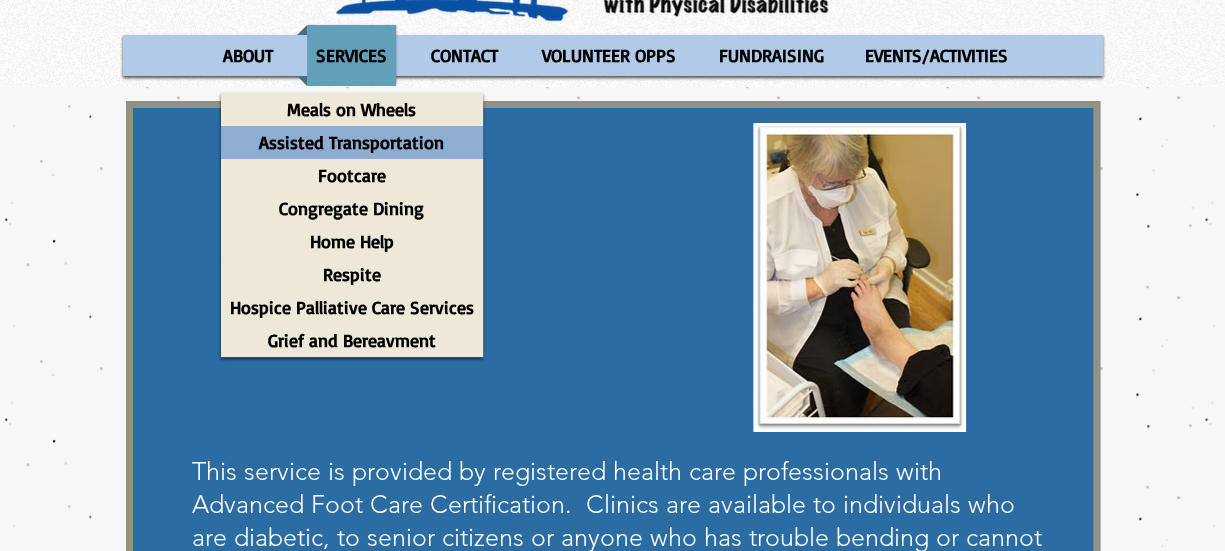 click on "Assisted Transportation" at bounding box center [351, 142] 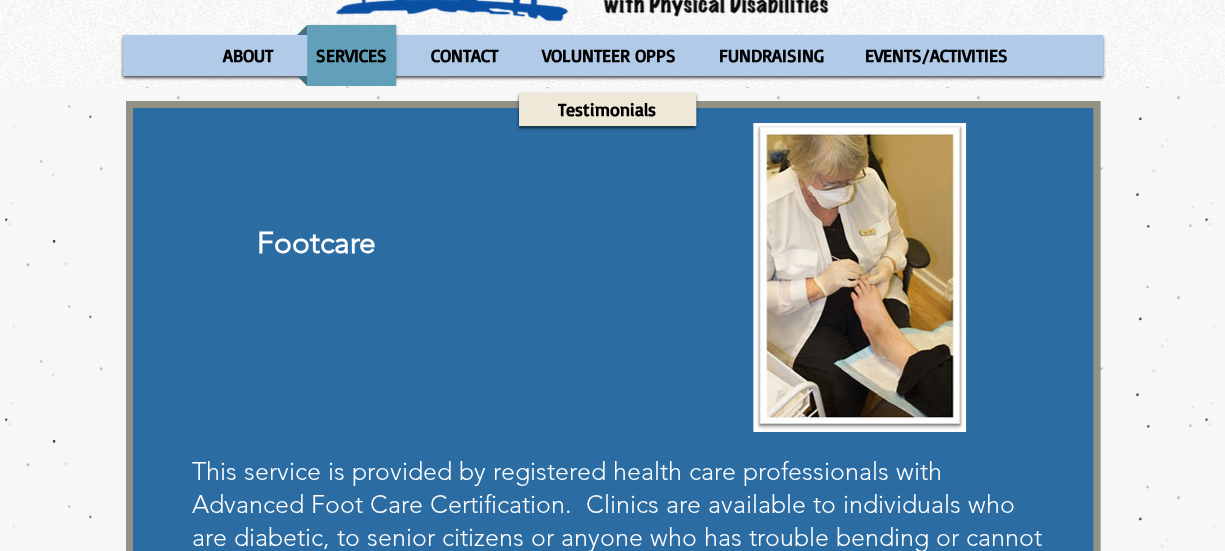 scroll, scrollTop: 0, scrollLeft: 0, axis: both 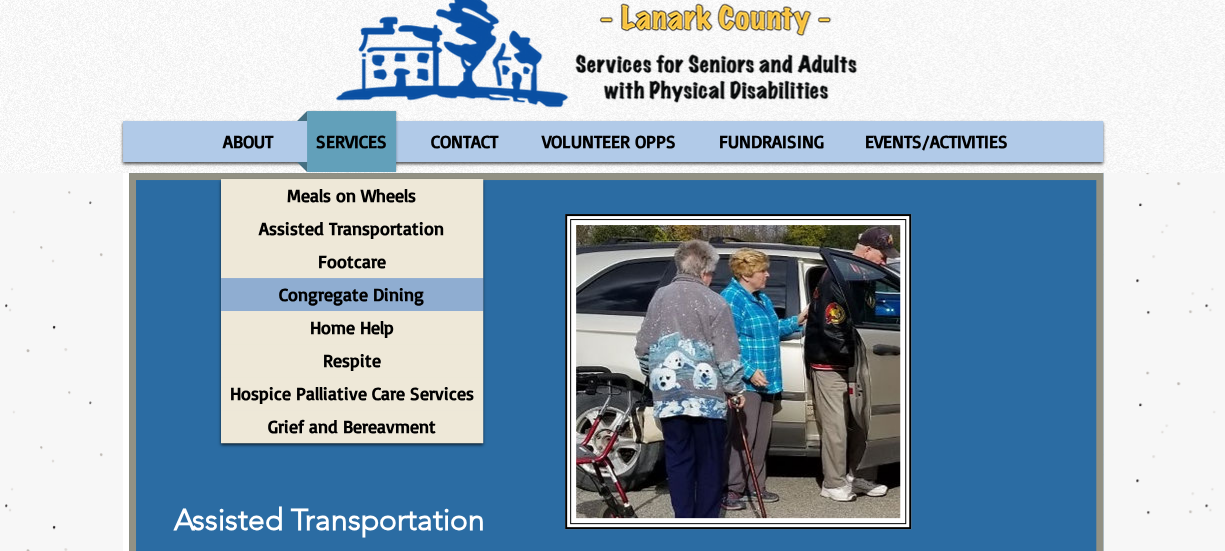 click on "Congregate Dining" at bounding box center [351, 294] 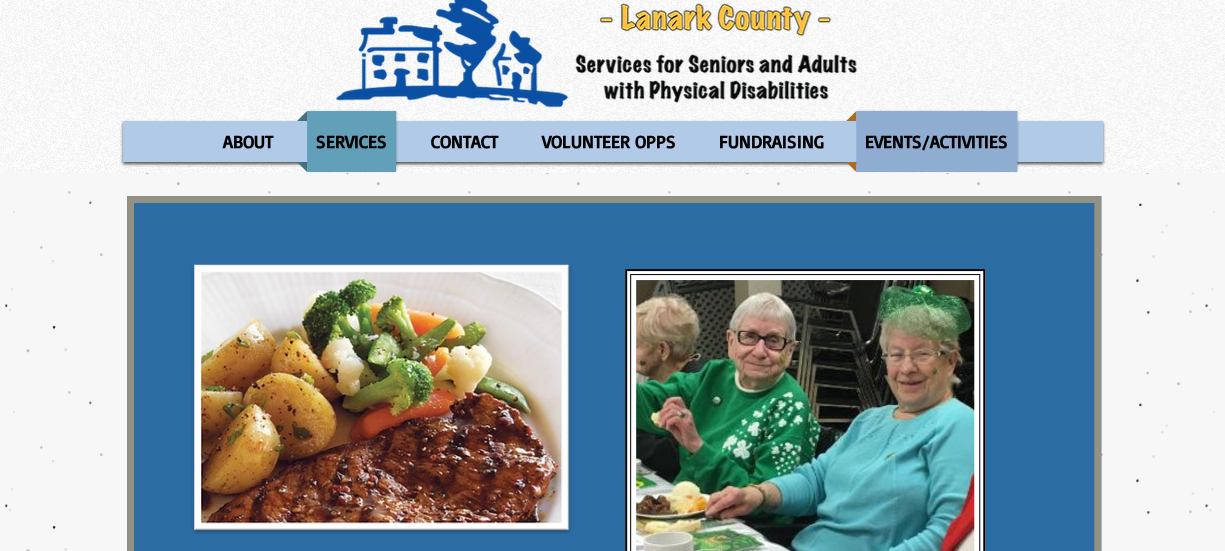 scroll, scrollTop: 0, scrollLeft: 0, axis: both 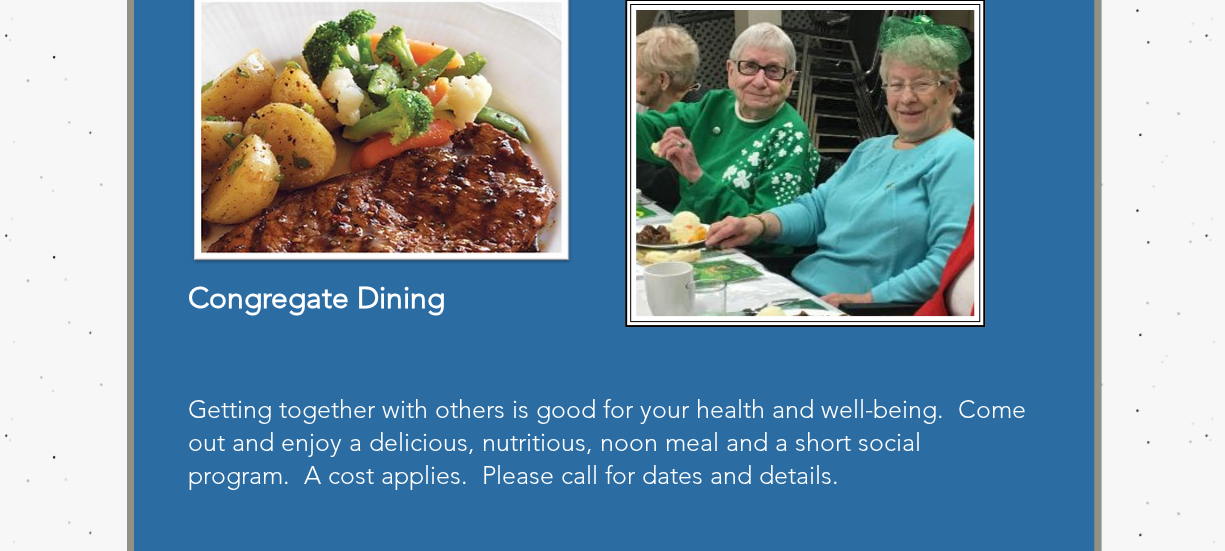 click on "top of page Skip to Main Content Hello   [USERNAME] My Account Profile My Wallet Log Out ABOUT OUR STORIES Diner's Club Stories MOW Stories [NAME]'s Journey [NAME]'s Story SERVICES Meals on Wheels Assisted Transportation Footcare Congregate Dining Home Help Respite Hospice Palliative Care Services Grief and Bereavment CONTACT Agency Referral Form VOLUNTEER OPPS Testimonials FUNDRAISING ATV Charity Run EVENTS/ACTIVITIES CHSLC Calendar Exercise More Use tab to navigate through the menu items. Congregate Dining Getting together with others is good for your health and well-being.  Come out and enjoy a delicious, nutritious, noon meal and a short social program.  A cost applies.  Please call for dates and details.
​
​ [NAME] & [NAME] Regular Office Hours:   ​
Monday-Thursday 8:30am - 4:00pm
Friday 8:30am - 3:30pm
Follow us on Facebook: Charitable Registration Number 89788 5067 RR0001 Partially Funded By:
Ministry  Of Health" at bounding box center [612, -95] 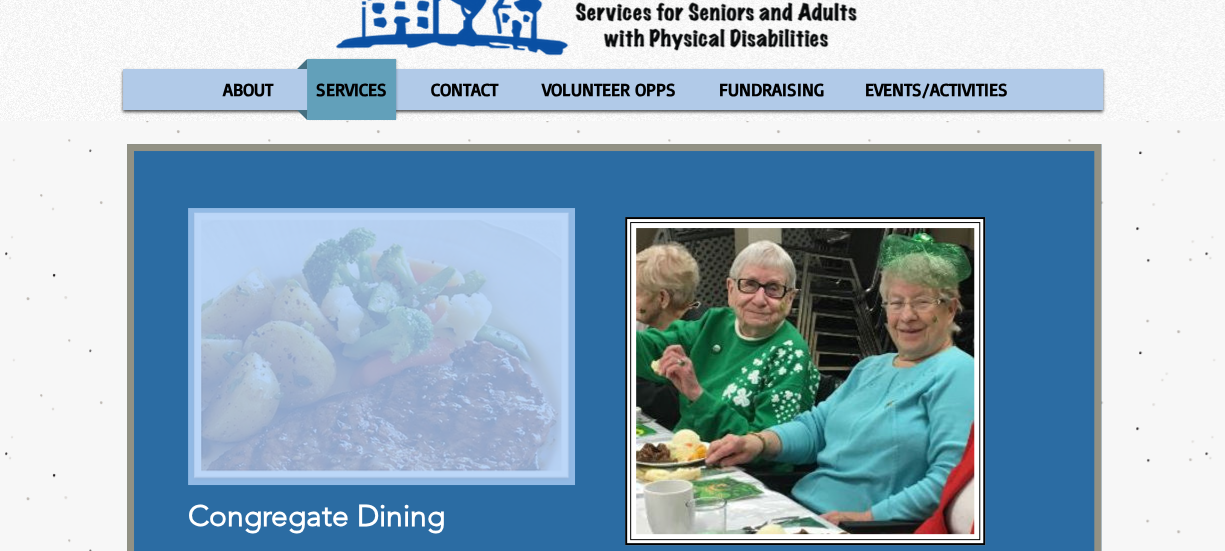 scroll, scrollTop: 116, scrollLeft: 0, axis: vertical 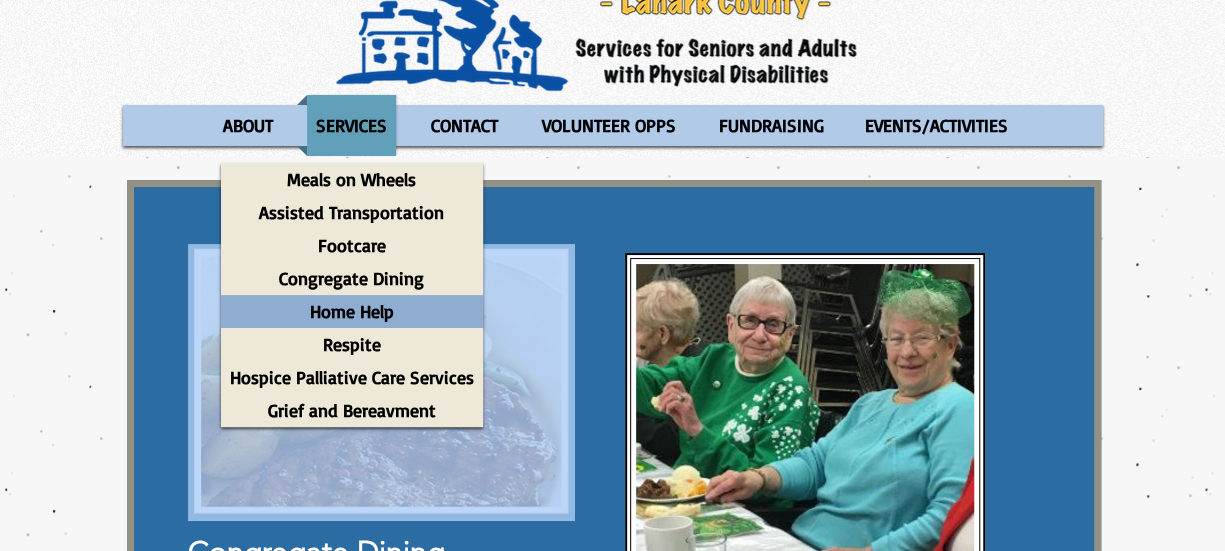 click on "Home Help" at bounding box center (352, 311) 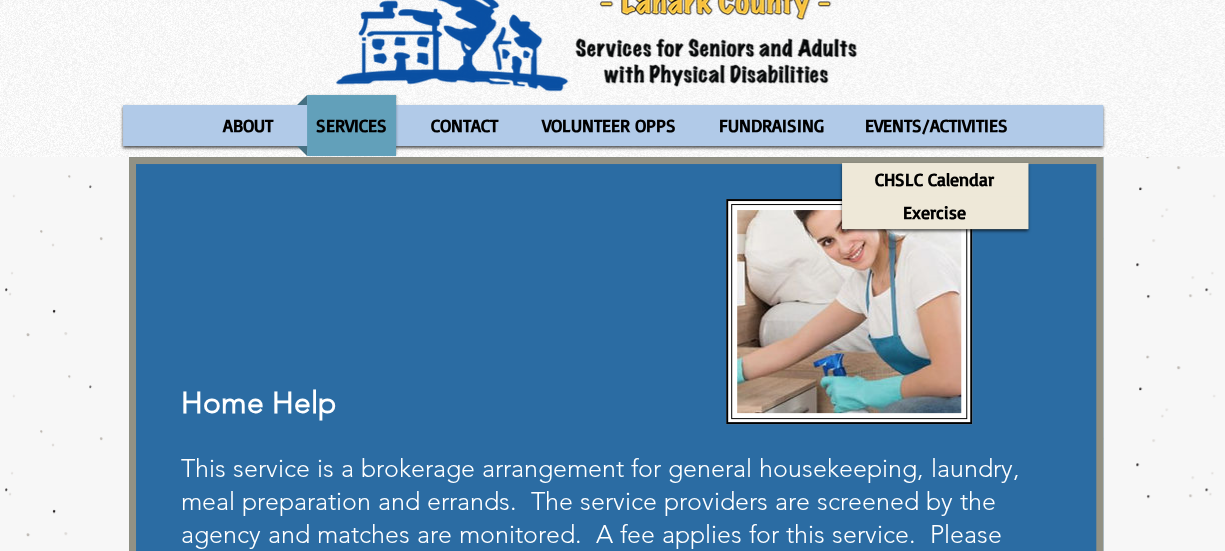 scroll, scrollTop: 0, scrollLeft: 0, axis: both 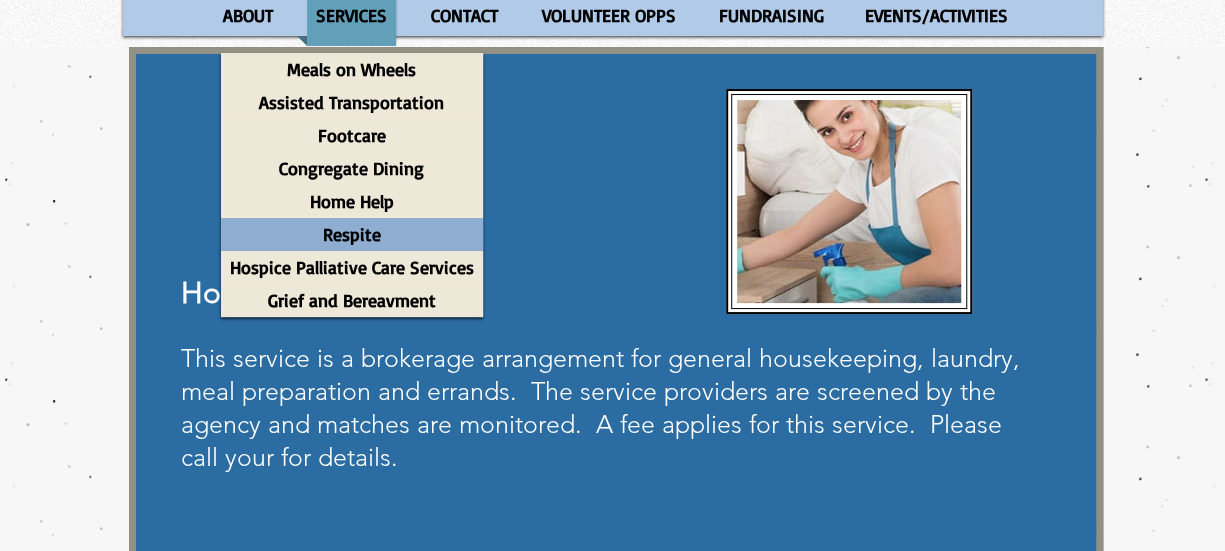 click on "Respite" at bounding box center (352, 234) 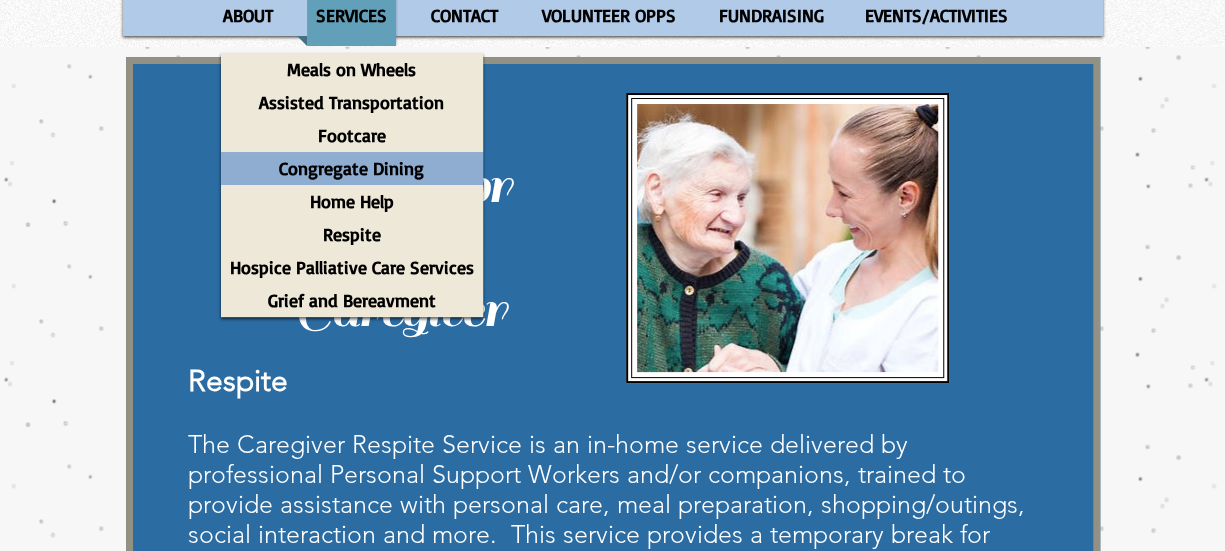 scroll, scrollTop: 0, scrollLeft: 0, axis: both 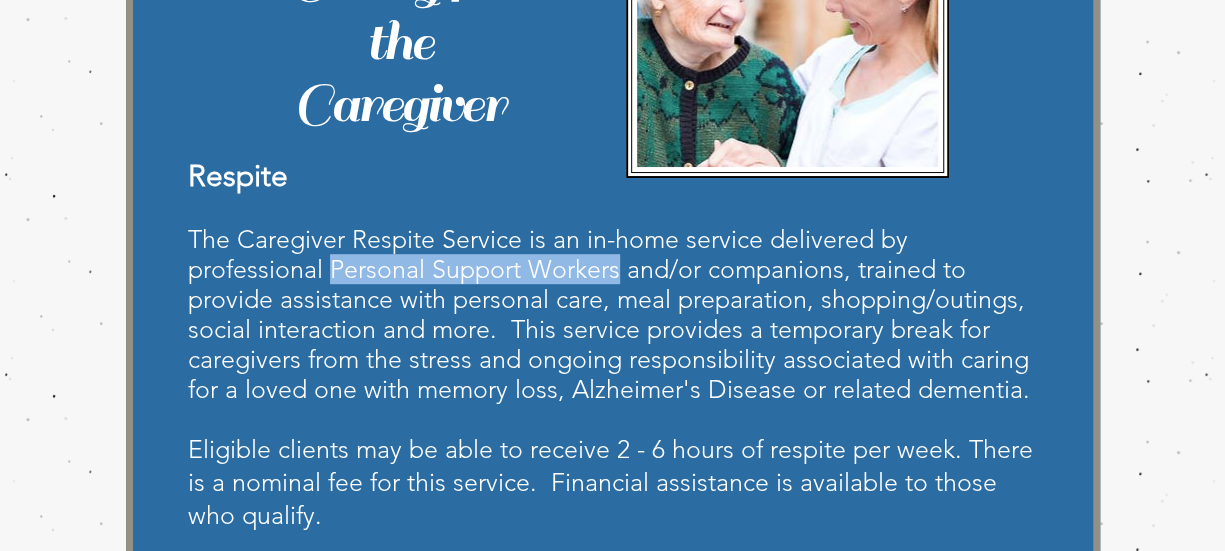 drag, startPoint x: 615, startPoint y: 273, endPoint x: 330, endPoint y: 275, distance: 285.00702 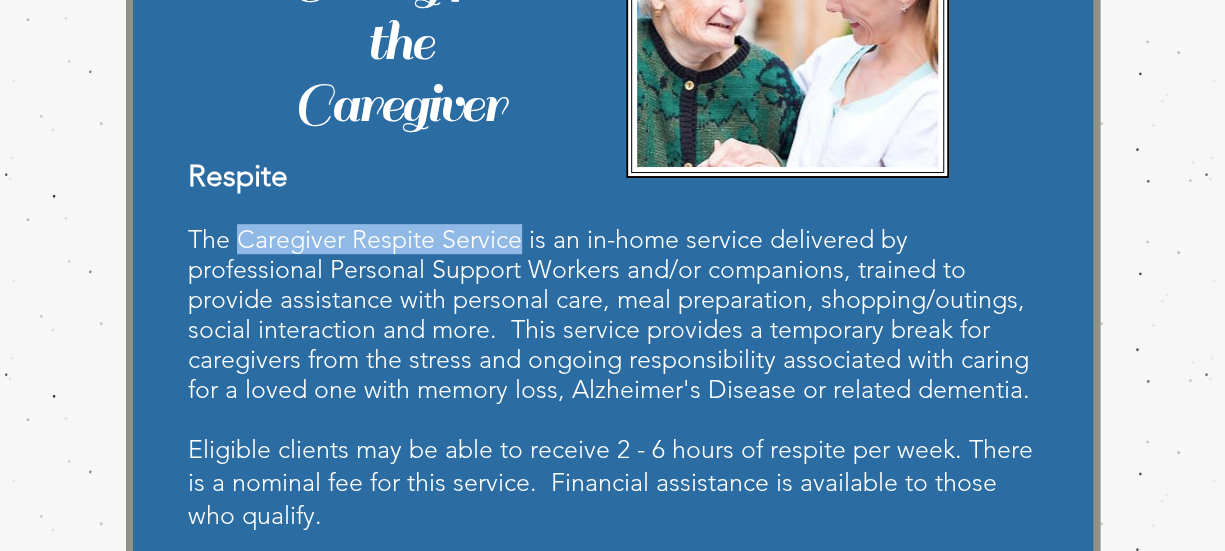 drag, startPoint x: 512, startPoint y: 237, endPoint x: 236, endPoint y: 243, distance: 276.06522 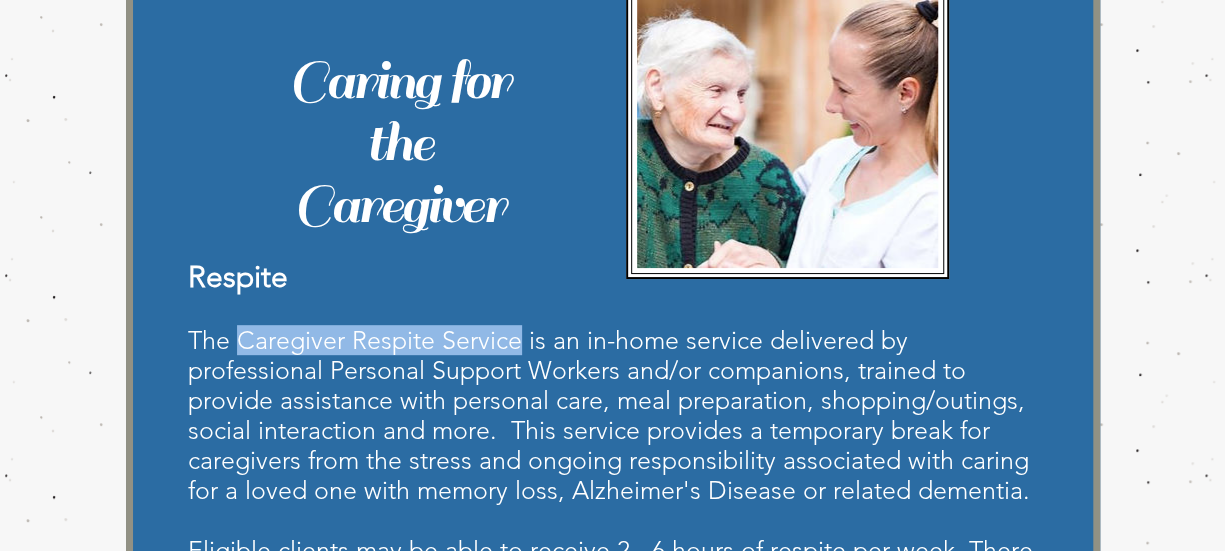 scroll, scrollTop: 306, scrollLeft: 0, axis: vertical 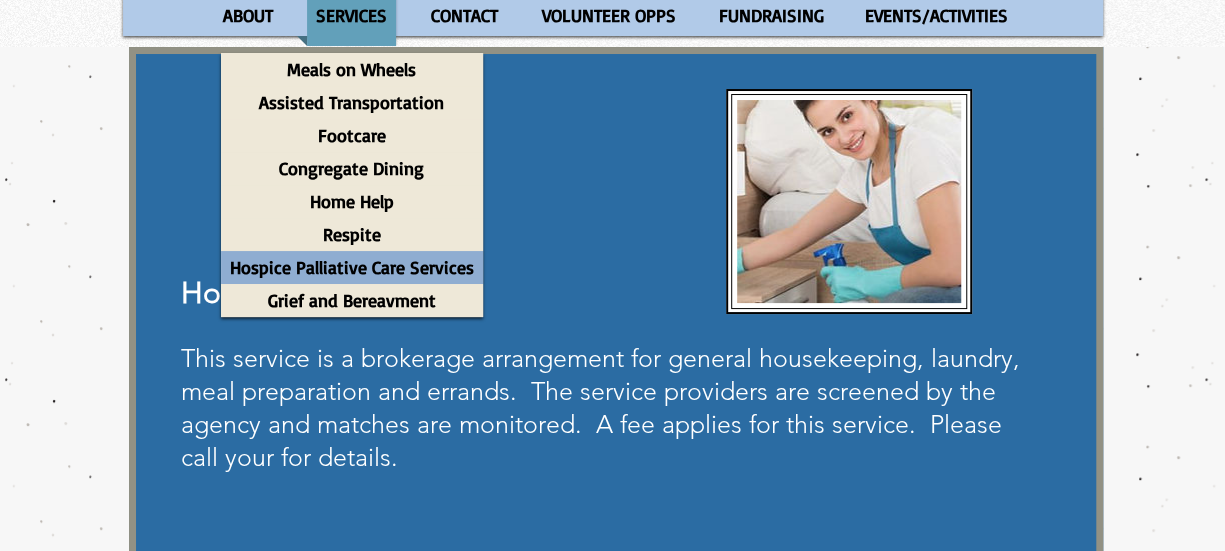 click on "Hospice Palliative Care Services" at bounding box center [352, 267] 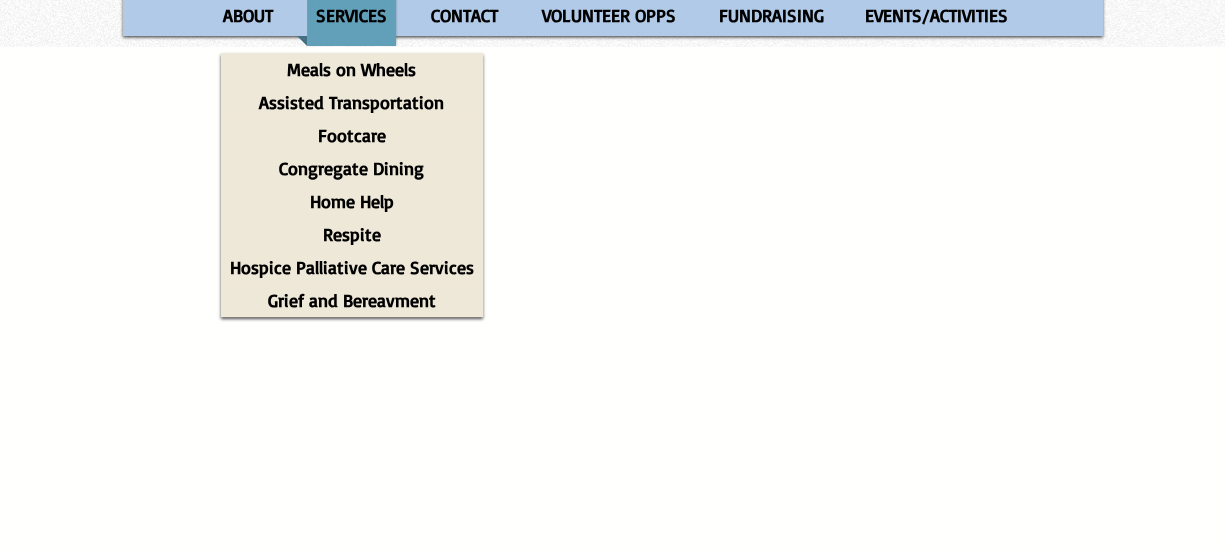scroll, scrollTop: 0, scrollLeft: 0, axis: both 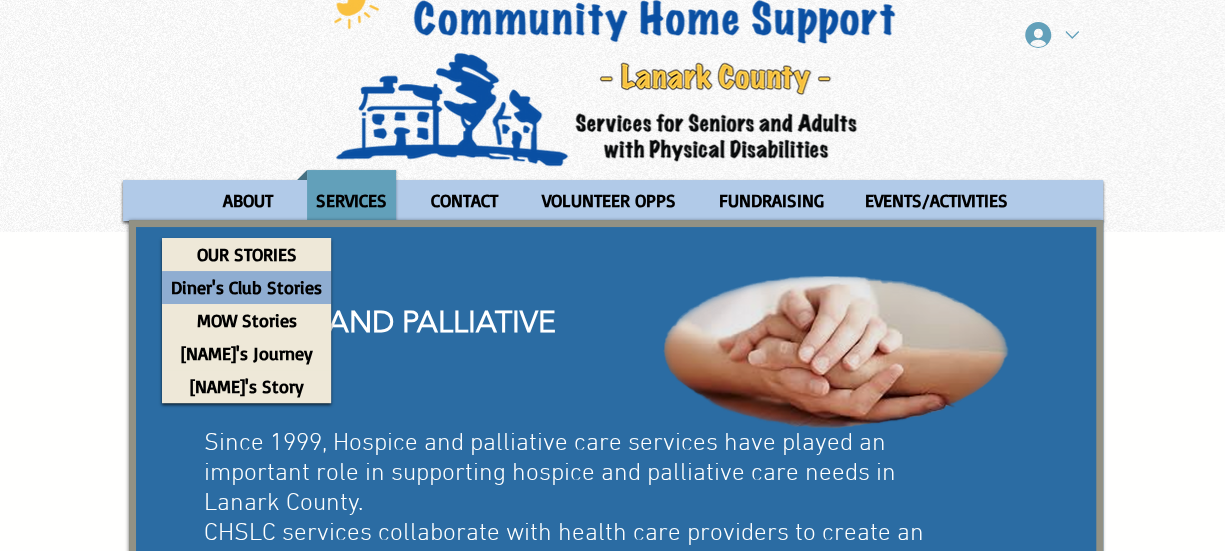 click on "Diner's Club Stories" at bounding box center [246, 287] 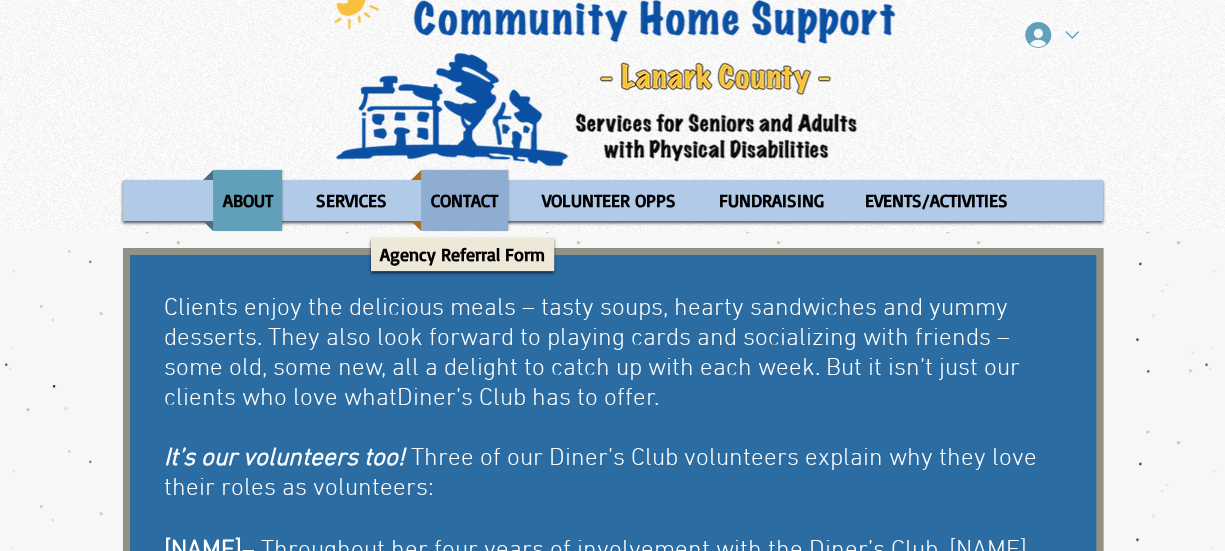 scroll, scrollTop: 0, scrollLeft: 0, axis: both 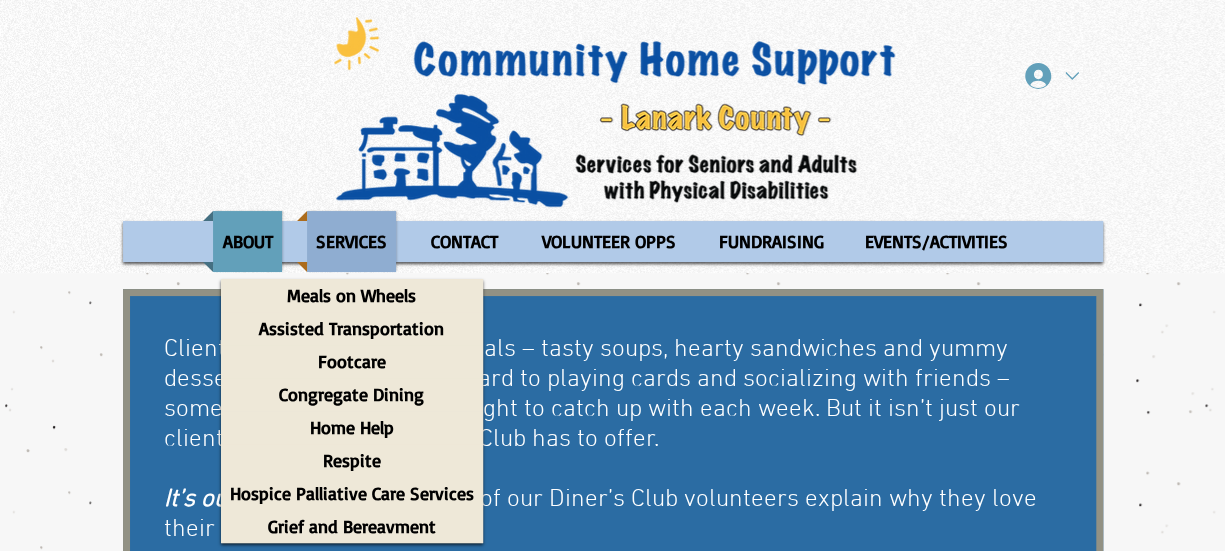 click on "SERVICES" at bounding box center (351, 241) 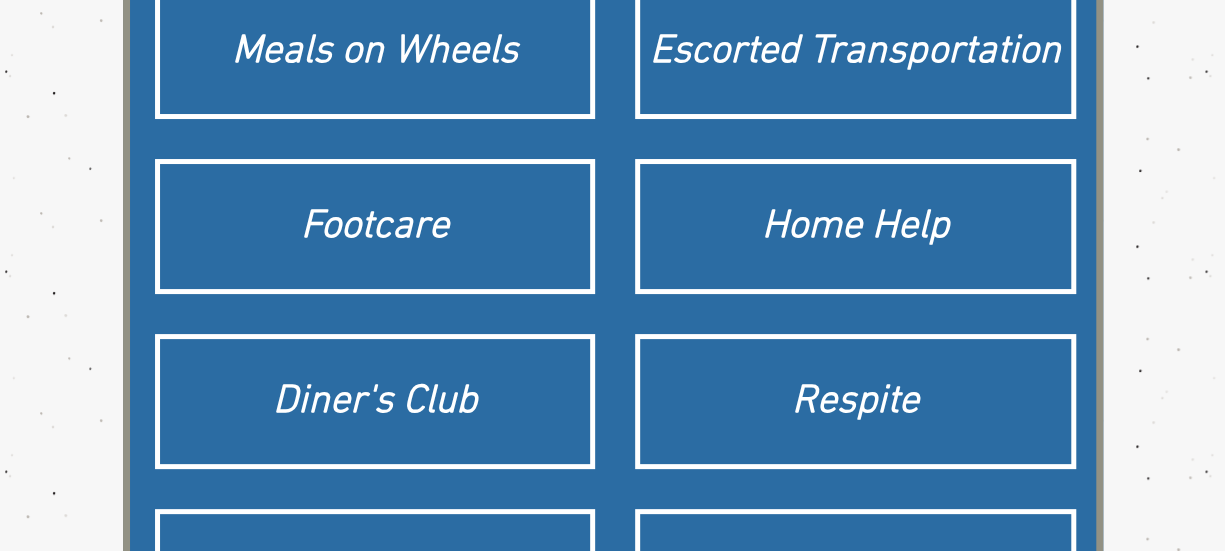 scroll, scrollTop: 436, scrollLeft: 0, axis: vertical 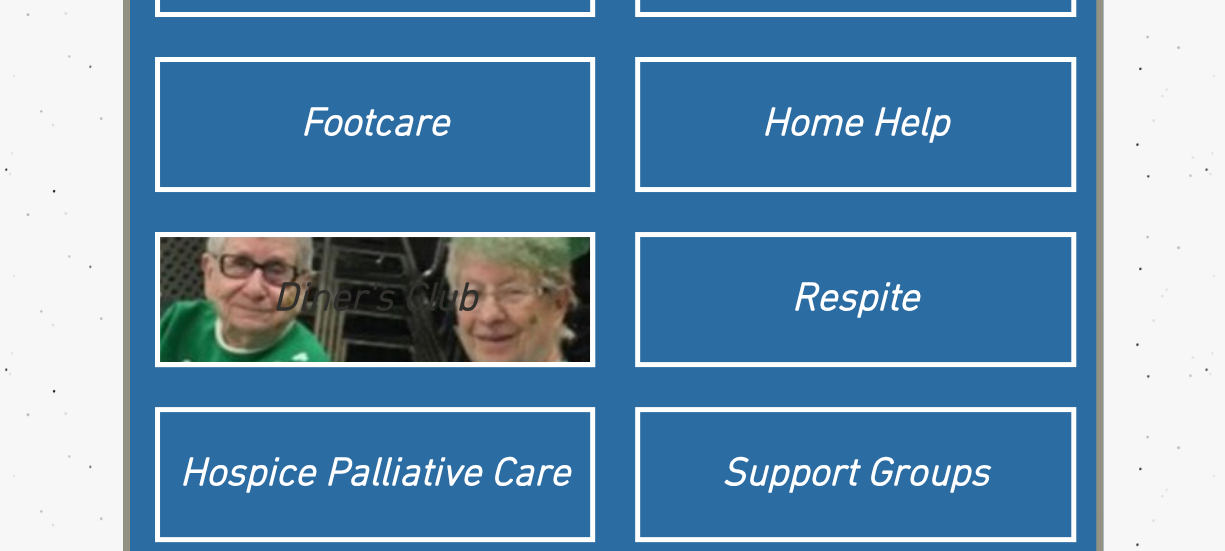 click on "Diner's Club" at bounding box center [375, 300] 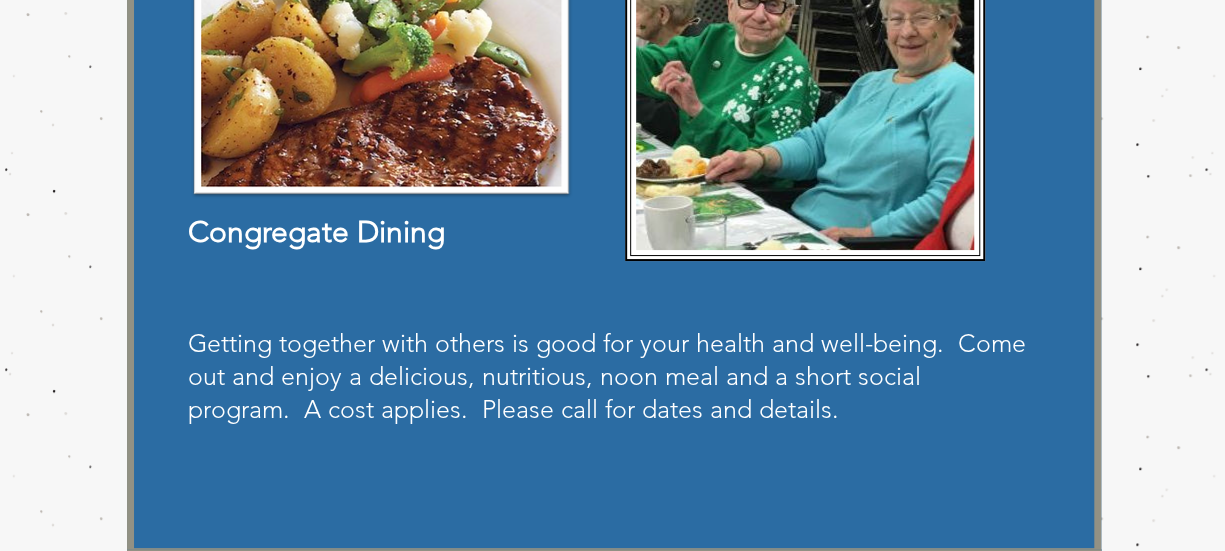 scroll, scrollTop: 0, scrollLeft: 0, axis: both 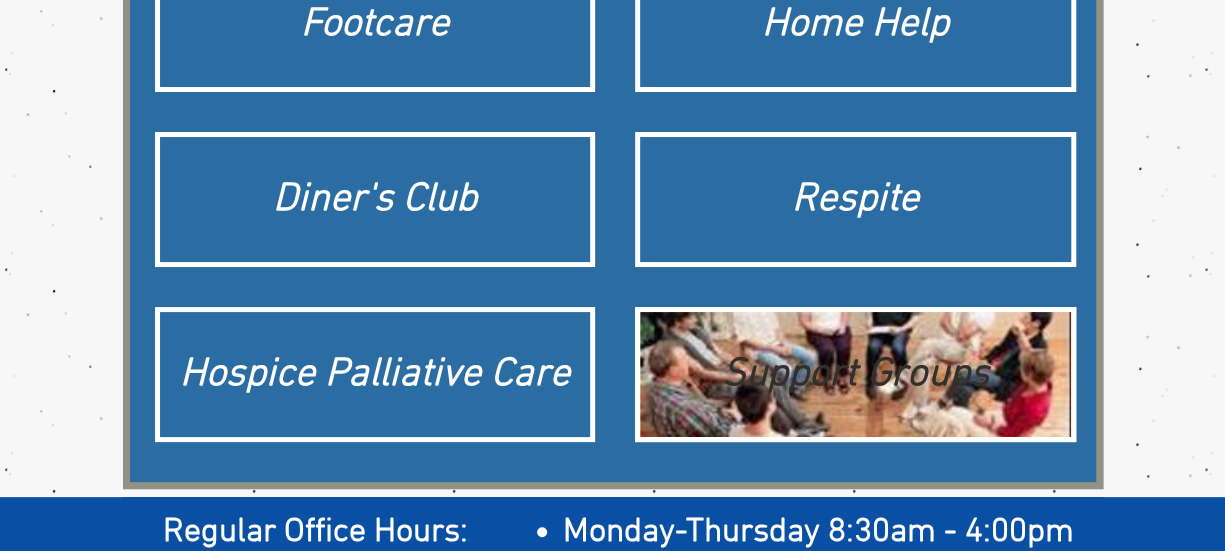 click on "Support Groups" at bounding box center [855, 375] 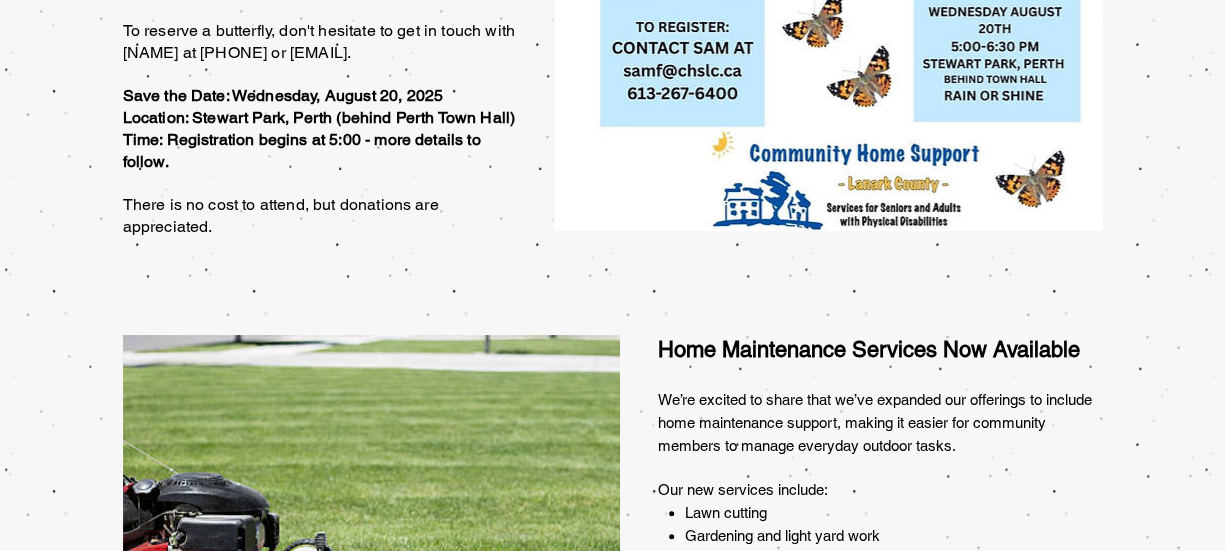 scroll, scrollTop: 0, scrollLeft: 0, axis: both 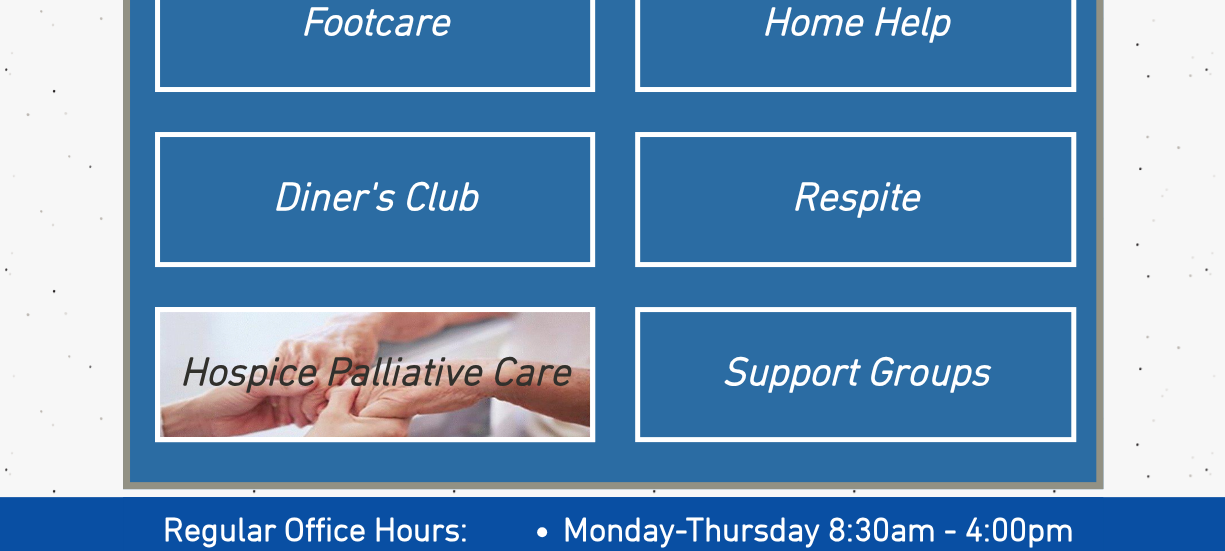 click on "Hospice Palliative Care" at bounding box center [375, 375] 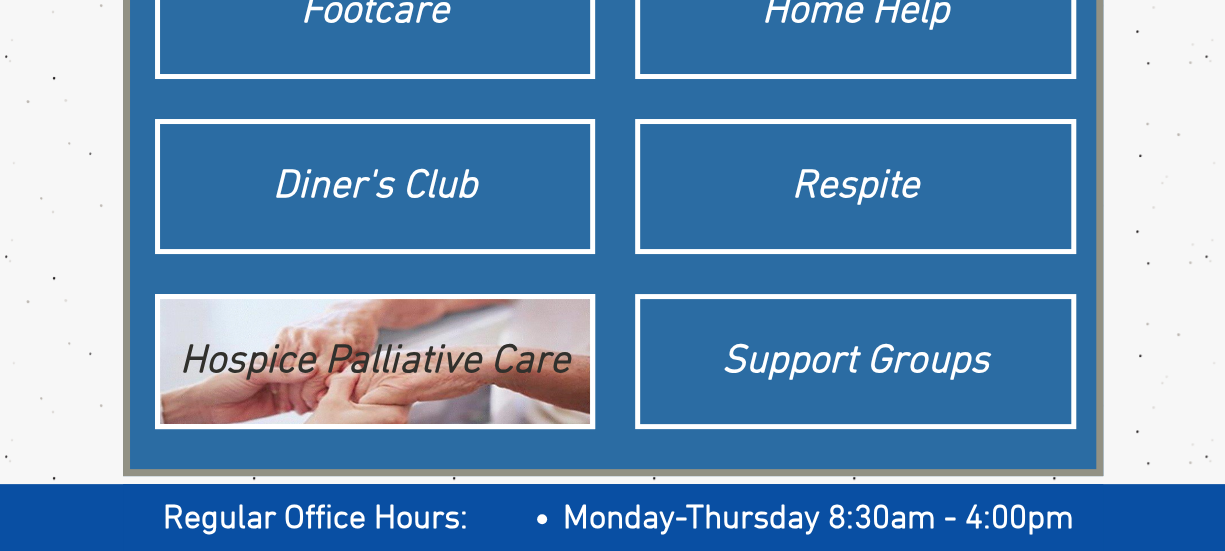 click on "Hospice Palliative Care" at bounding box center [375, 362] 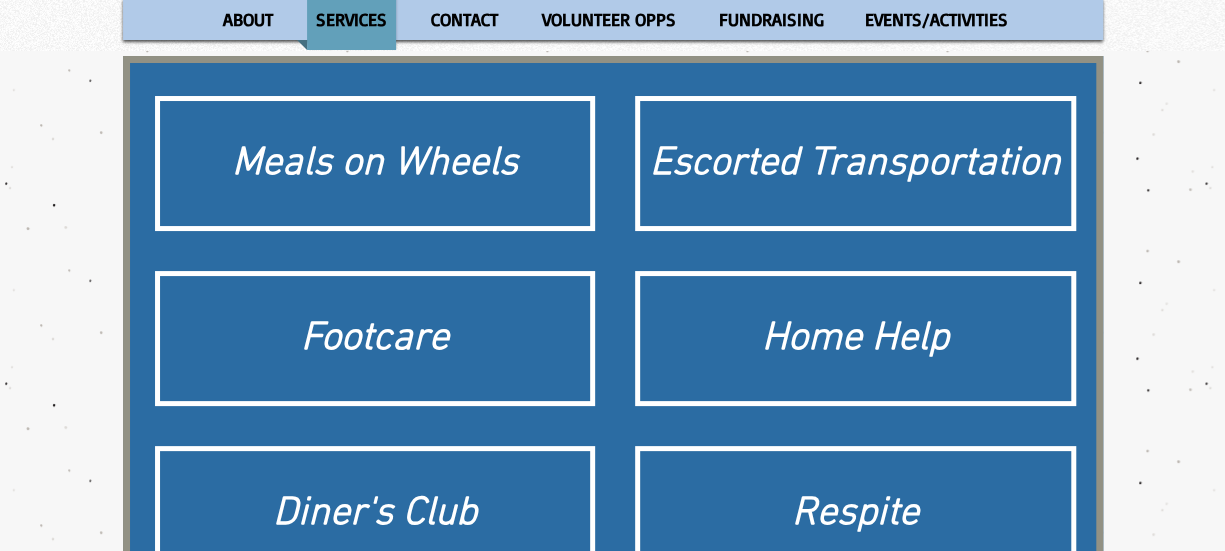 scroll, scrollTop: 172, scrollLeft: 0, axis: vertical 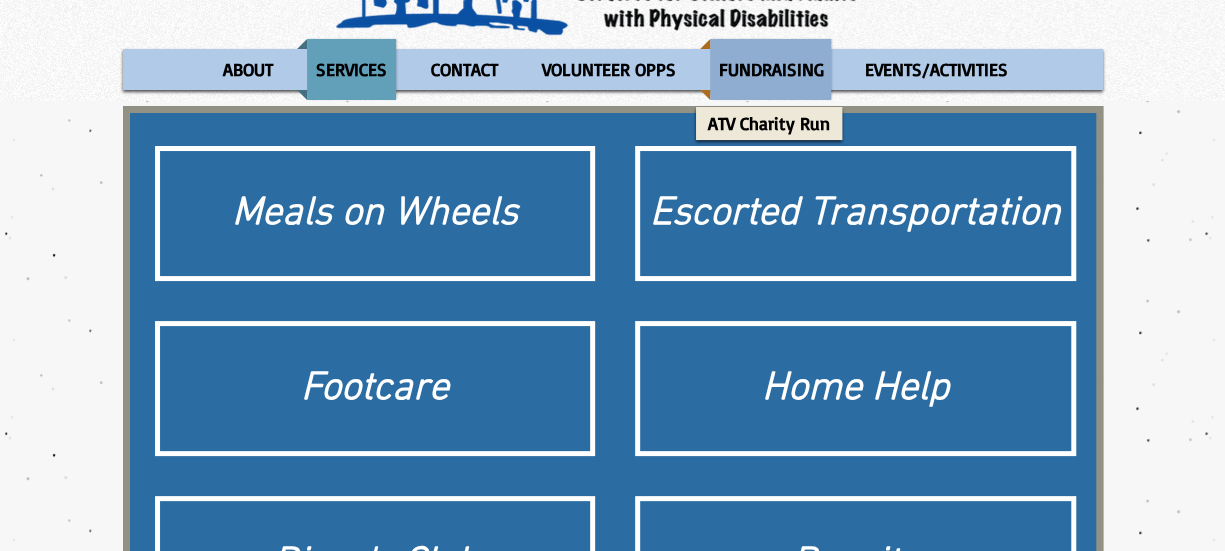 click on "FUNDRAISING" at bounding box center (771, 69) 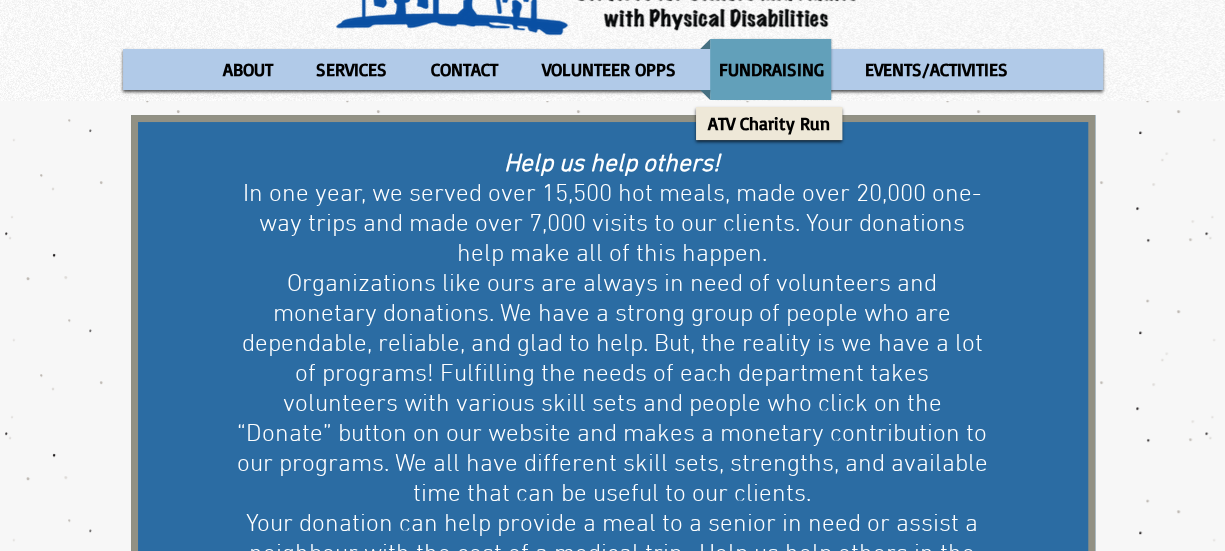 scroll, scrollTop: 0, scrollLeft: 0, axis: both 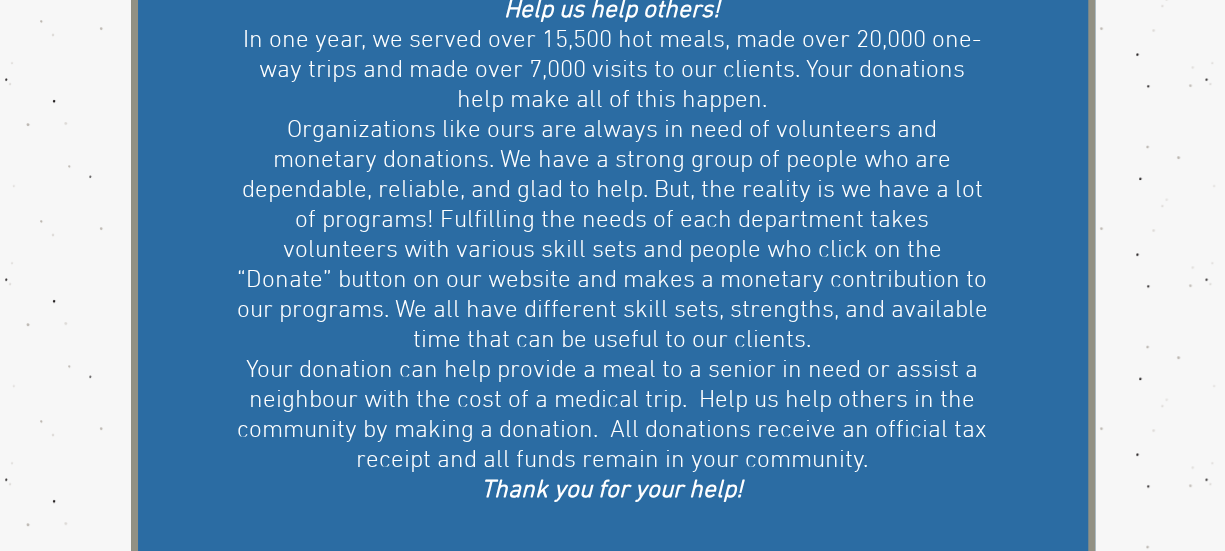 click on "In one year, we served over 15,500 hot meals, made over 20,000 one-way trips and made over 7,000 visits to our clients. Your donations help make all of this happen." at bounding box center [612, 71] 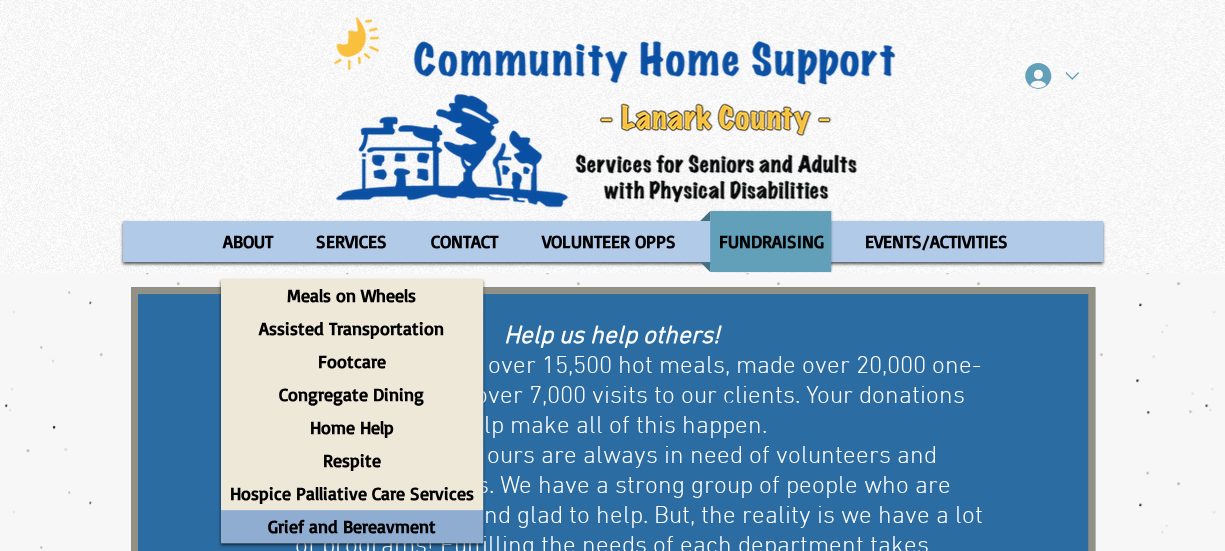 click on "Grief and Bereavment" at bounding box center (352, 526) 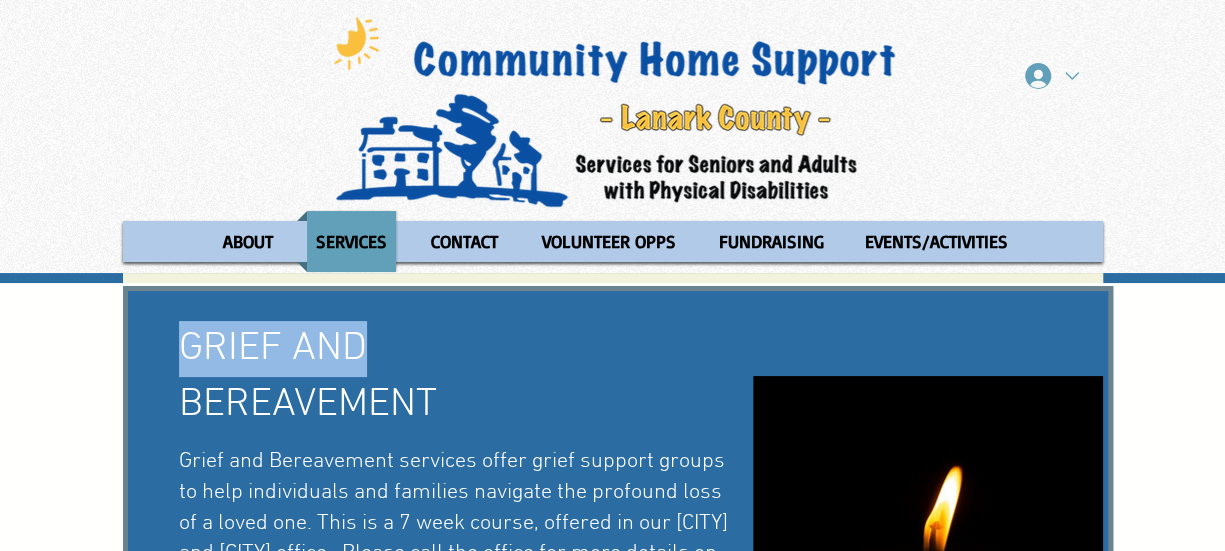 drag, startPoint x: 622, startPoint y: 373, endPoint x: 444, endPoint y: 382, distance: 178.22739 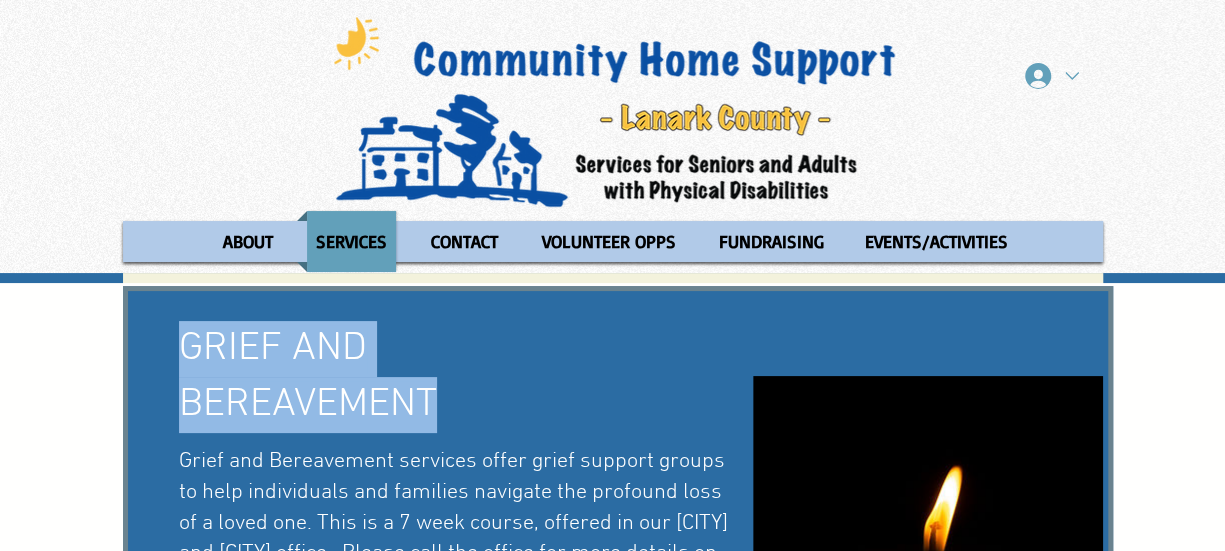 drag, startPoint x: 456, startPoint y: 392, endPoint x: 359, endPoint y: 390, distance: 97.020615 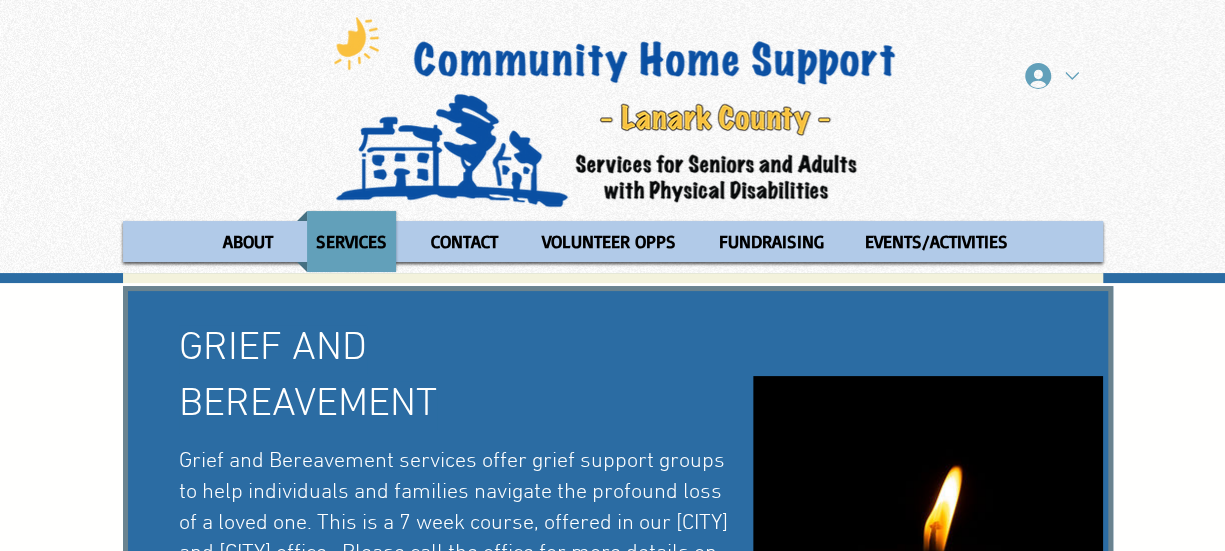 drag, startPoint x: 463, startPoint y: 404, endPoint x: 174, endPoint y: 351, distance: 293.81967 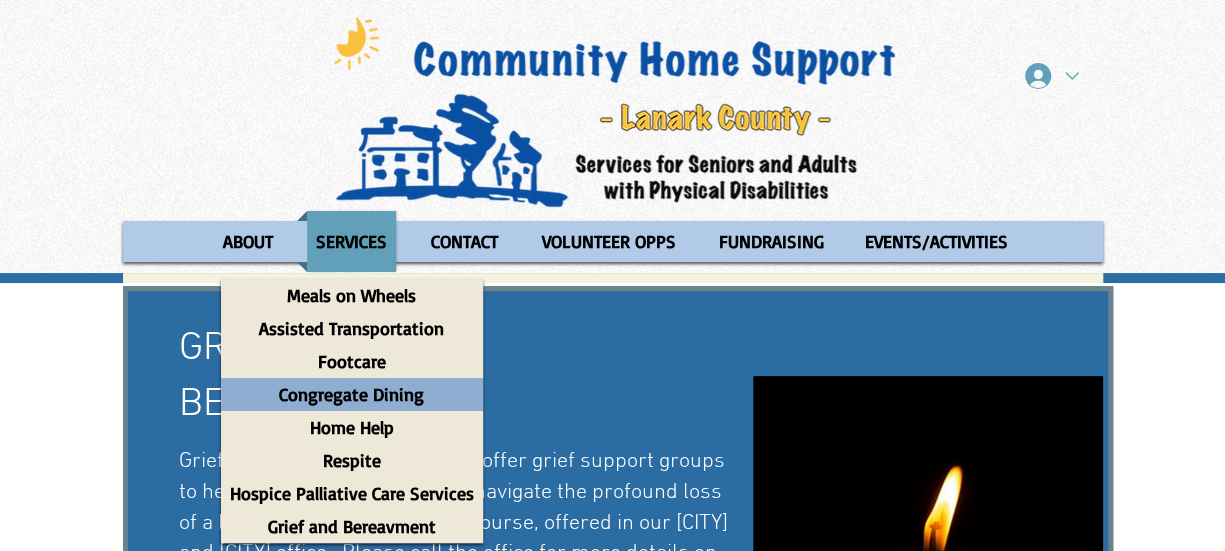 click on "Congregate Dining" at bounding box center [351, 394] 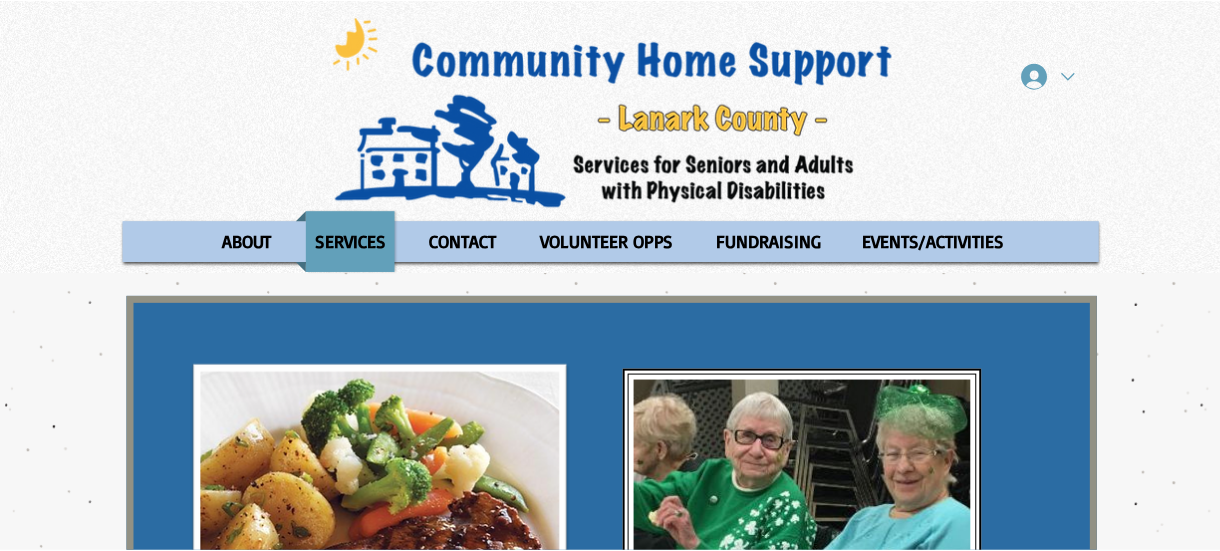 scroll, scrollTop: 127, scrollLeft: 0, axis: vertical 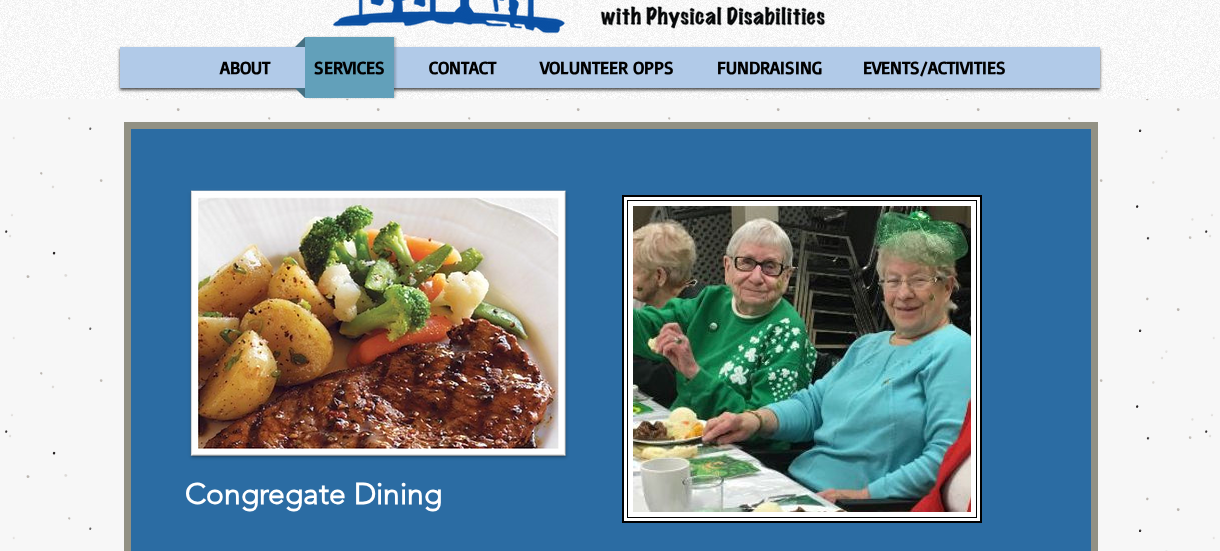 click at bounding box center [378, 324] 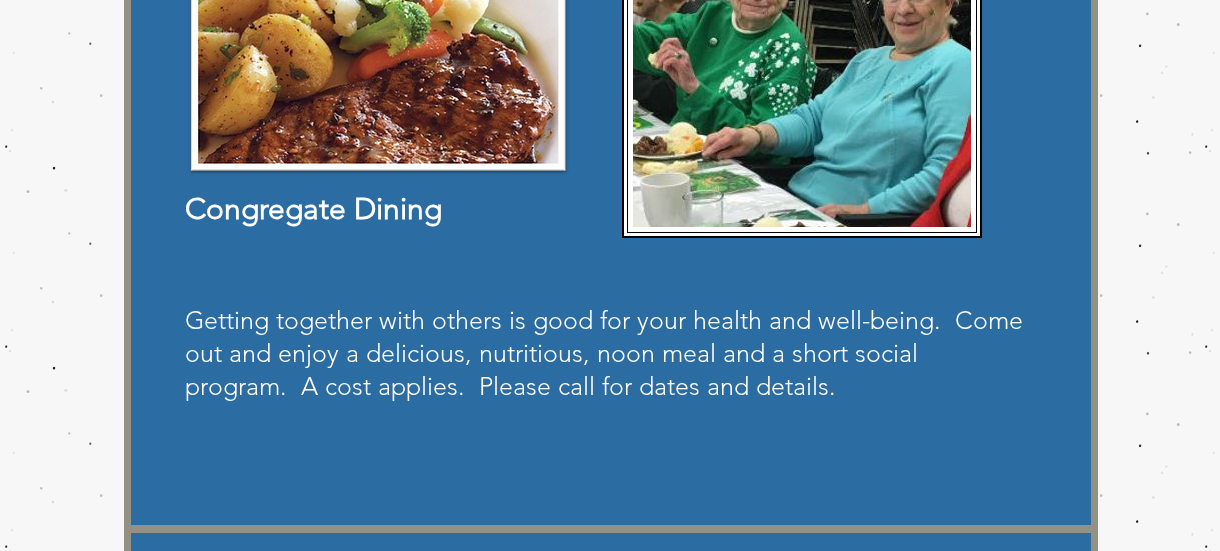 scroll, scrollTop: 370, scrollLeft: 0, axis: vertical 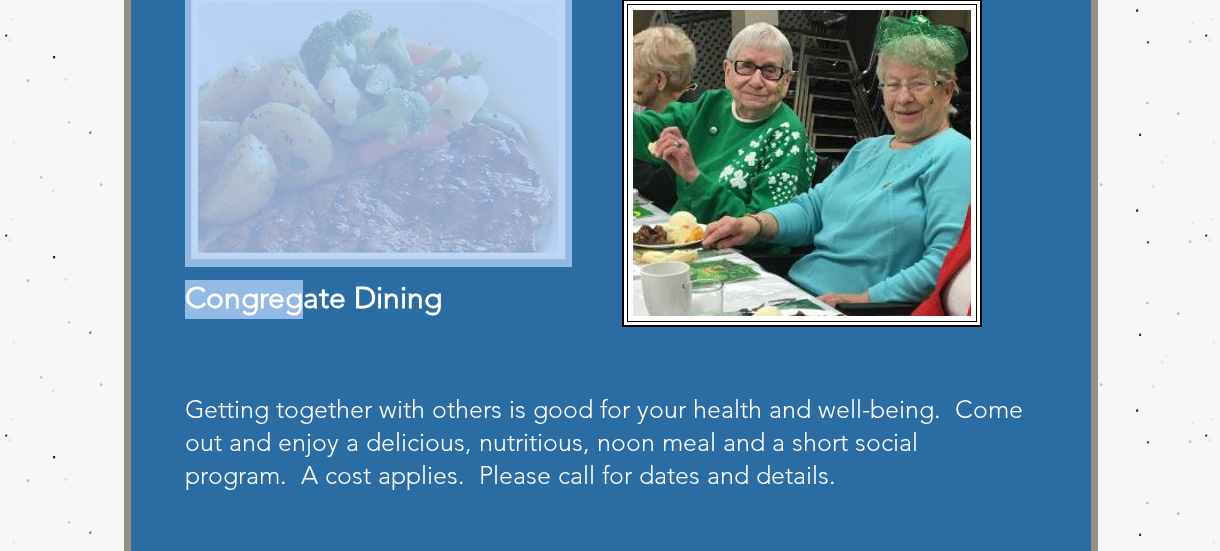 drag, startPoint x: 454, startPoint y: 305, endPoint x: 354, endPoint y: 307, distance: 100.02 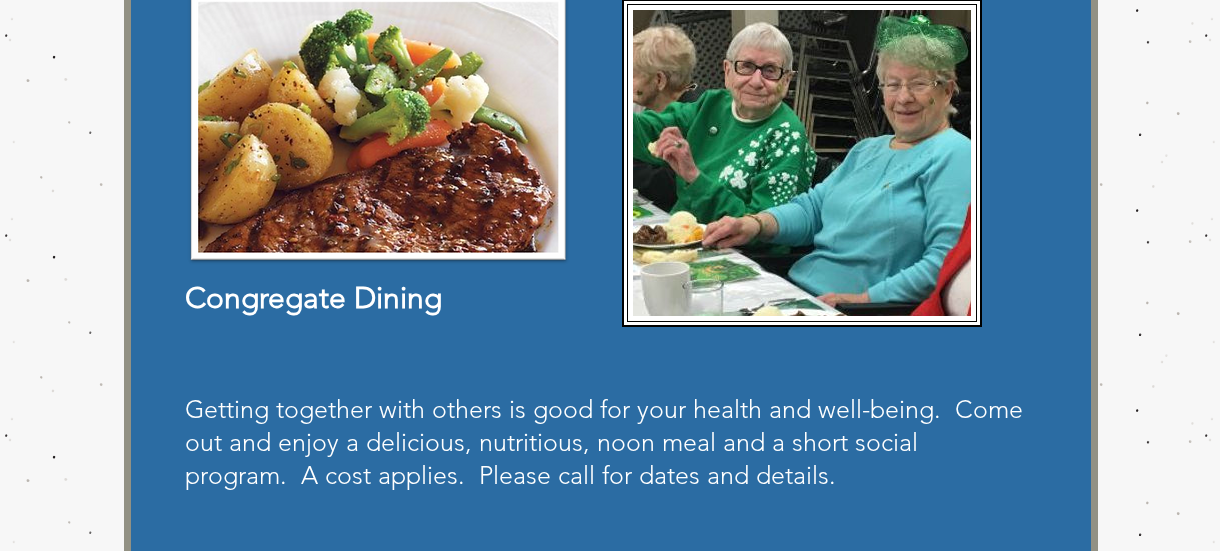 click on "Congregate Dining" at bounding box center [313, 298] 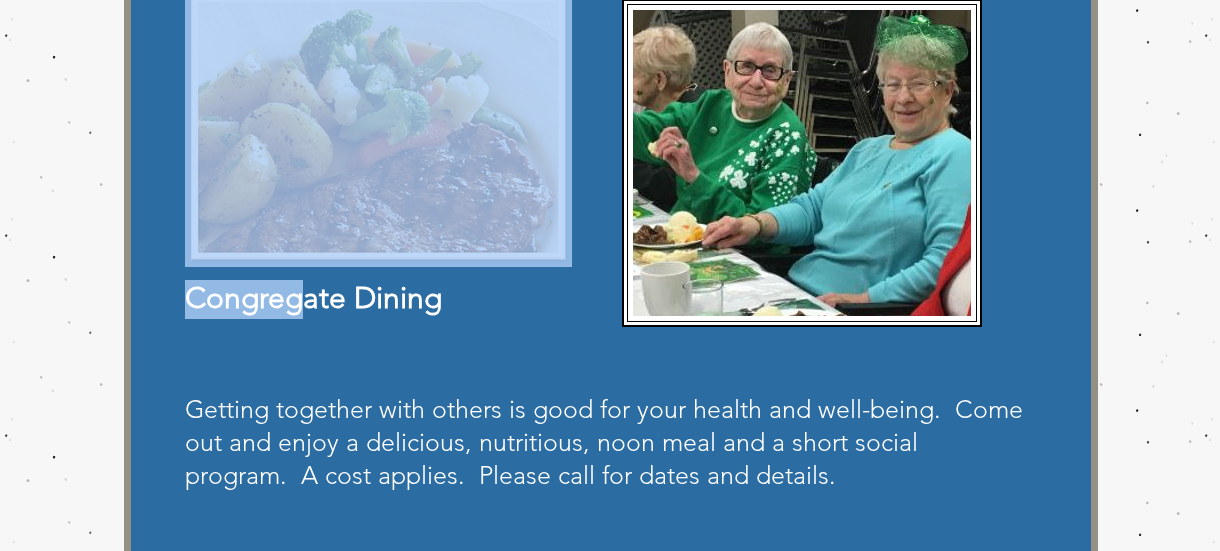 drag, startPoint x: 457, startPoint y: 299, endPoint x: 332, endPoint y: 307, distance: 125.25574 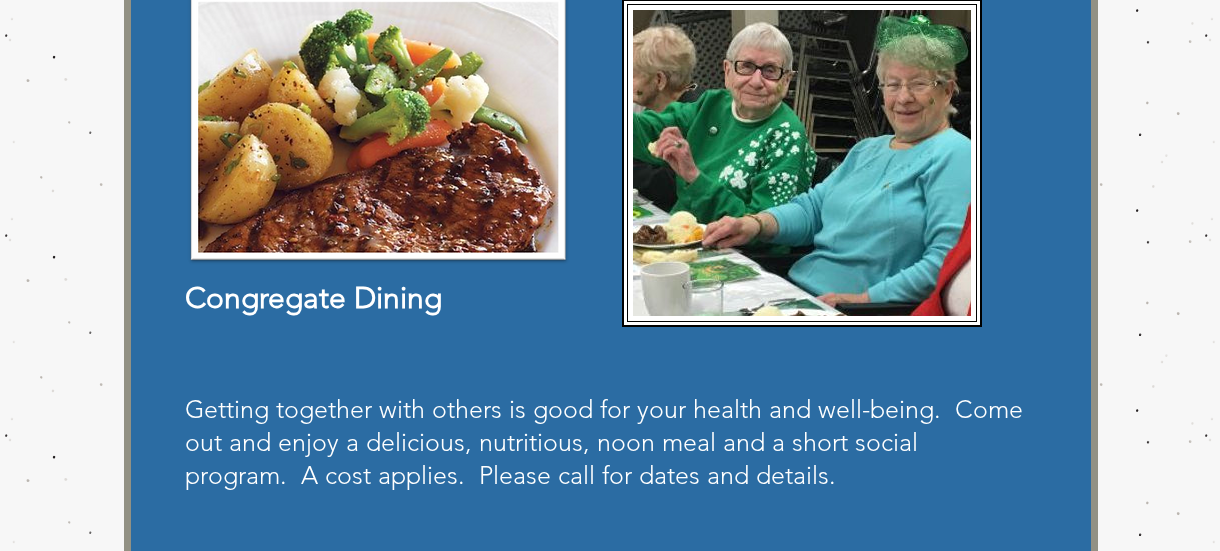 click on "Congregate Dining" at bounding box center (313, 298) 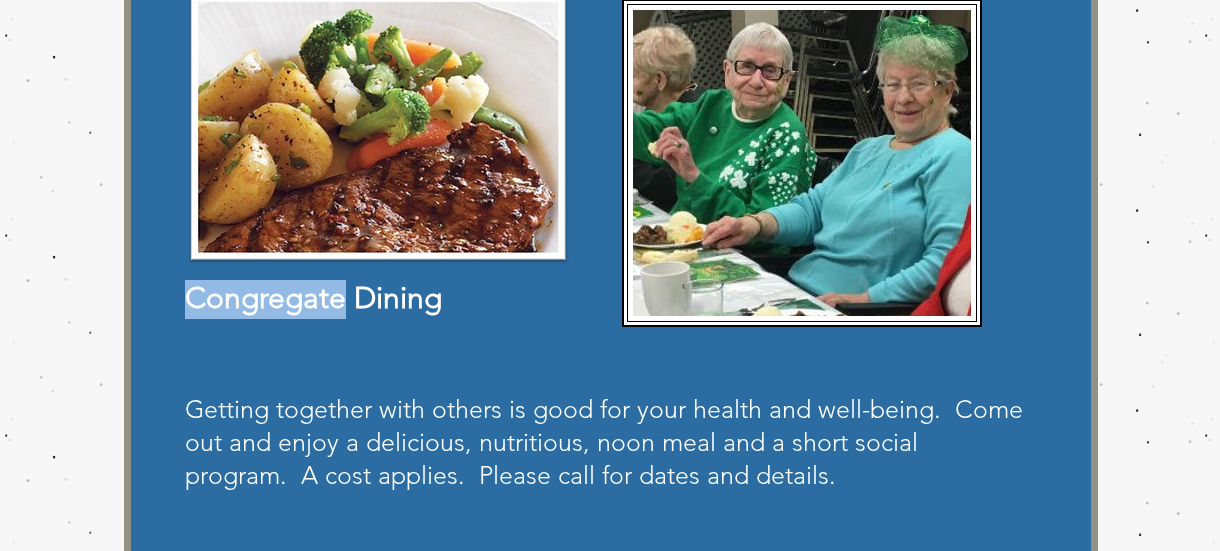 click on "Congregate Dining" at bounding box center (313, 298) 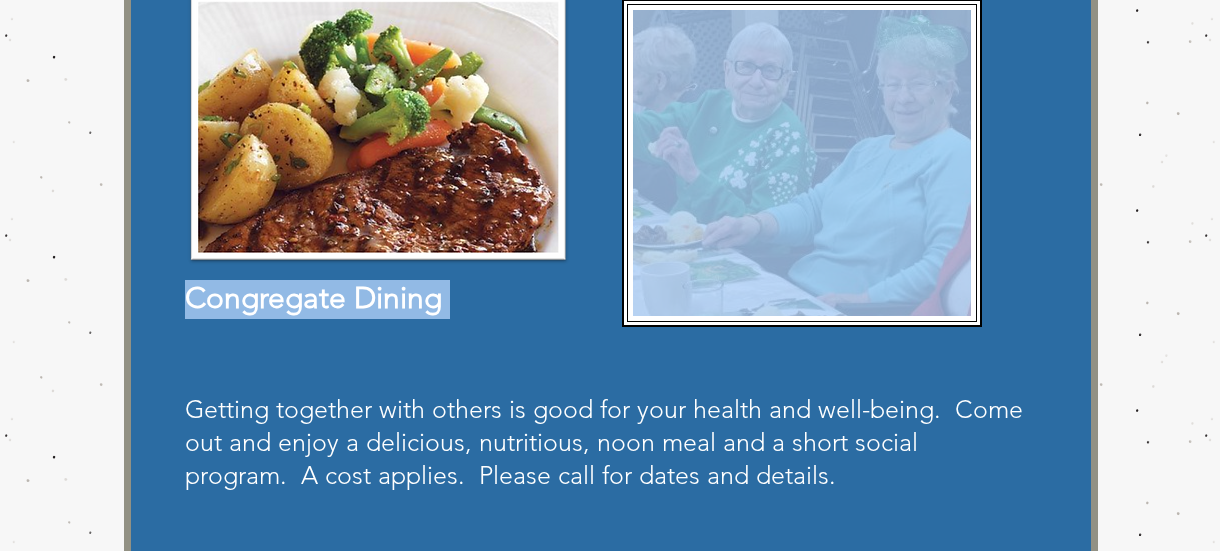 click on "Congregate Dining" at bounding box center (313, 298) 